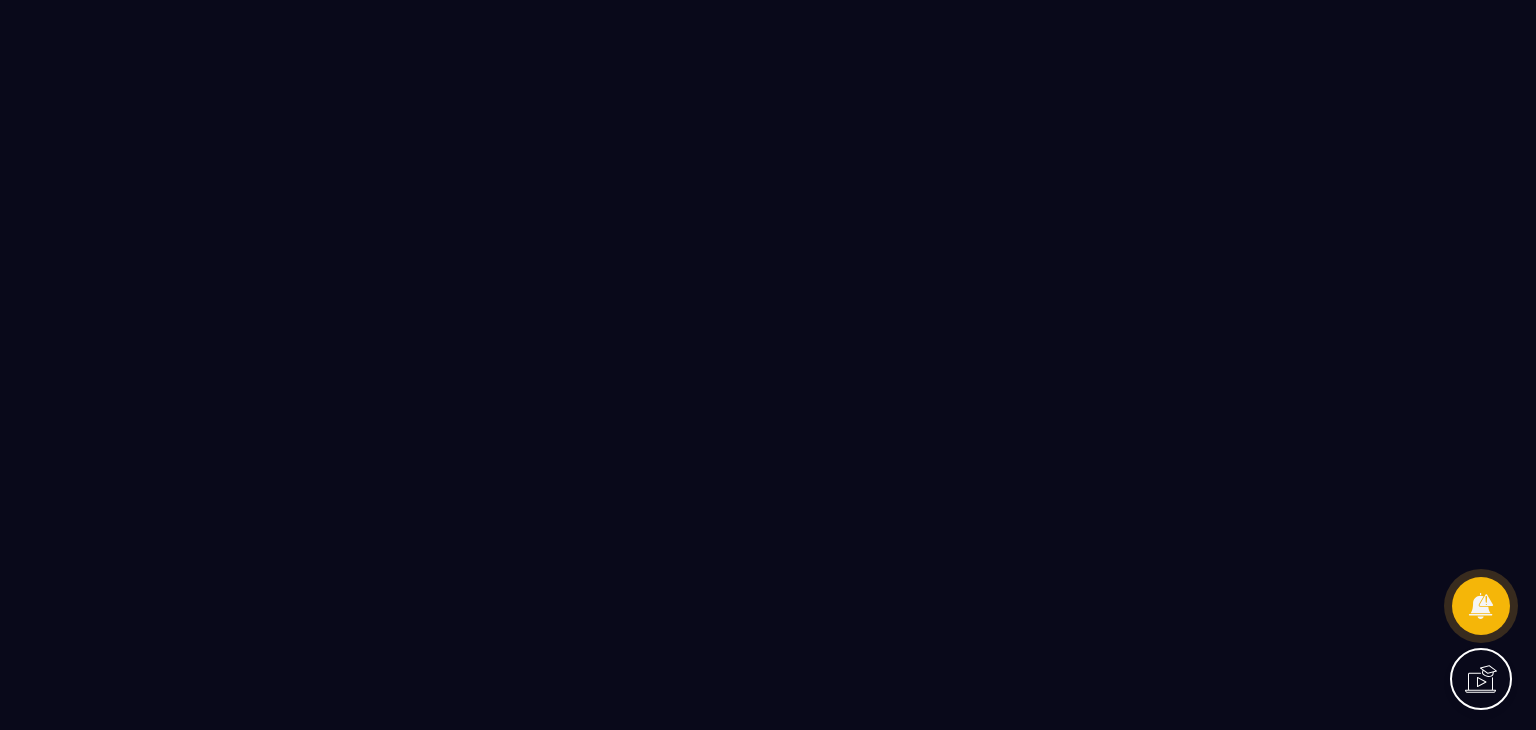scroll, scrollTop: 0, scrollLeft: 0, axis: both 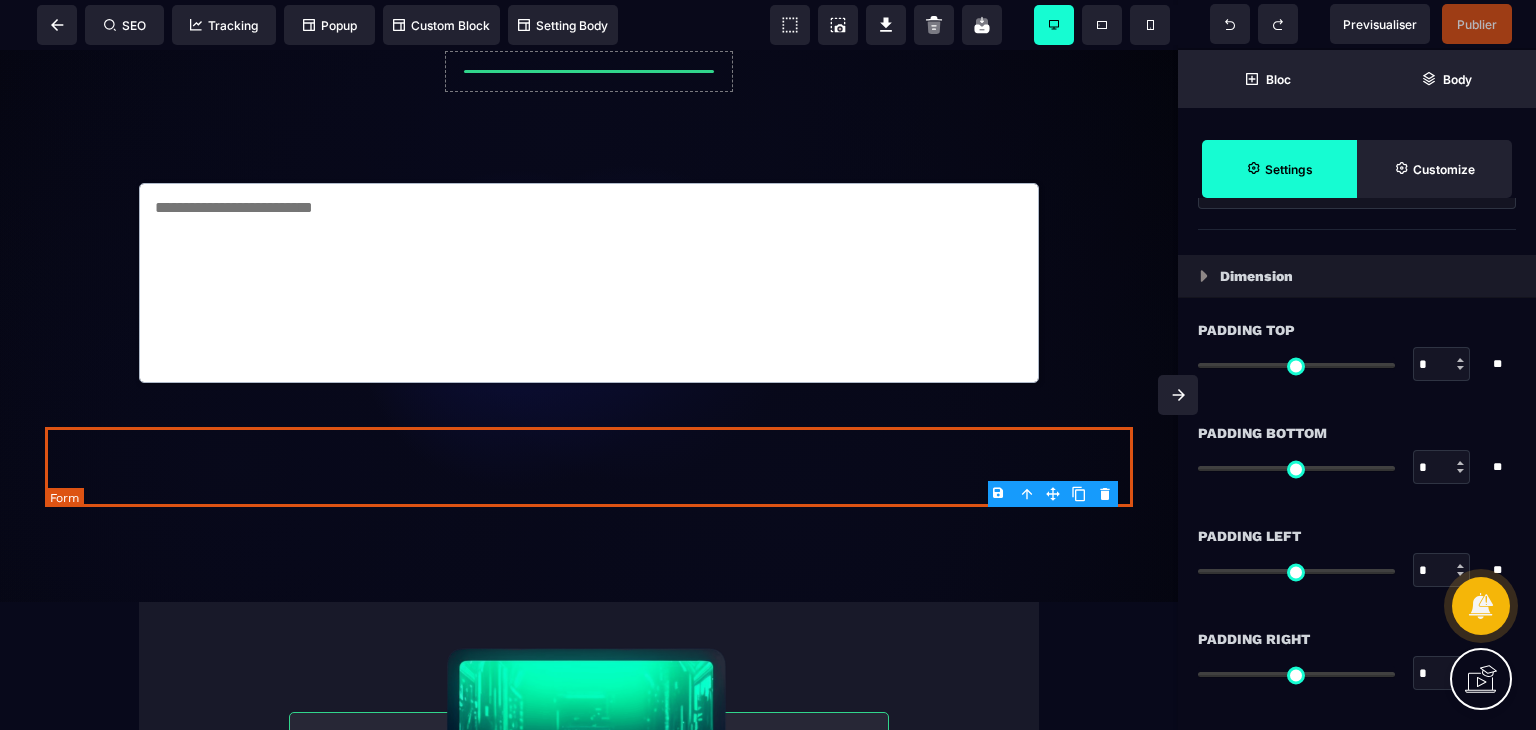 type on "**" 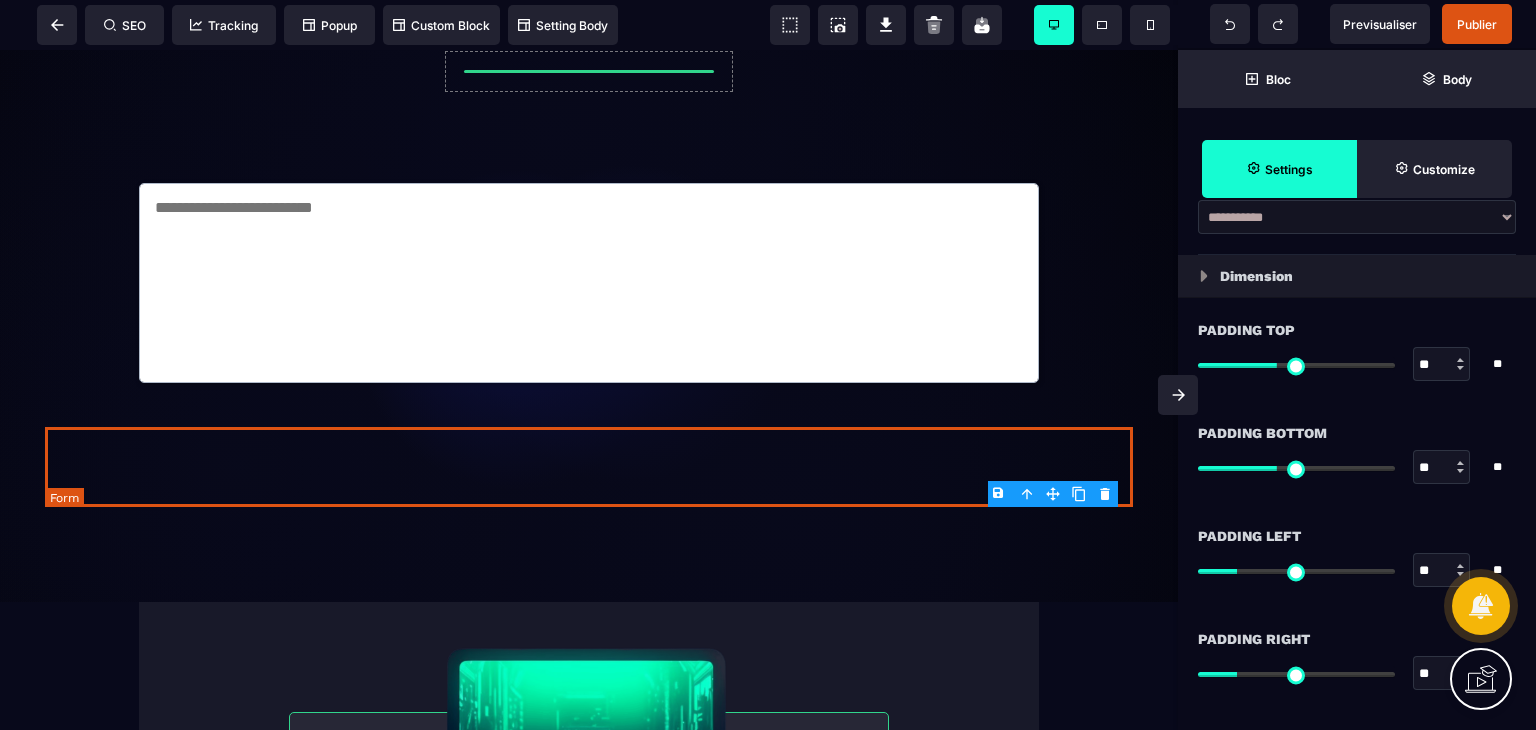 scroll, scrollTop: 0, scrollLeft: 0, axis: both 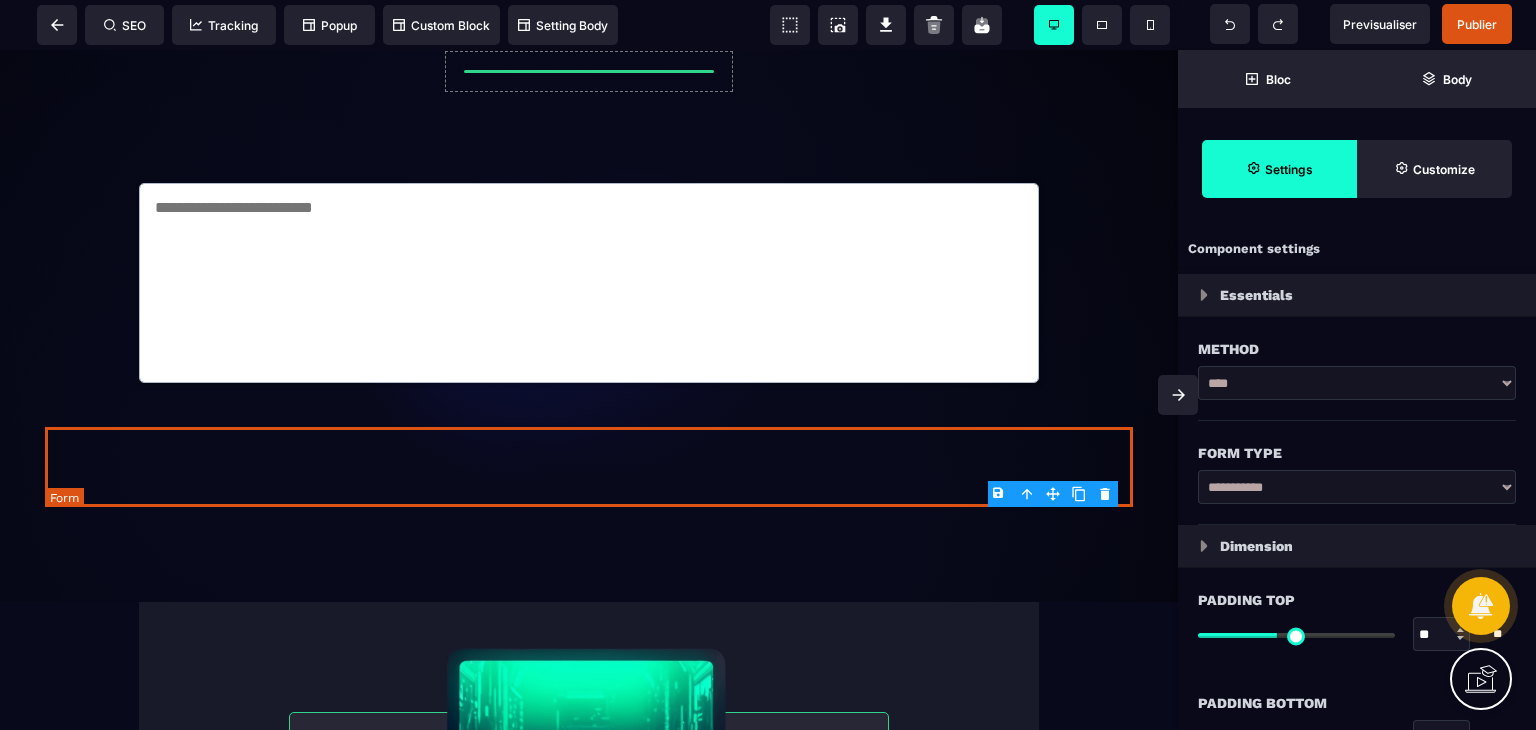 click at bounding box center (589, 467) 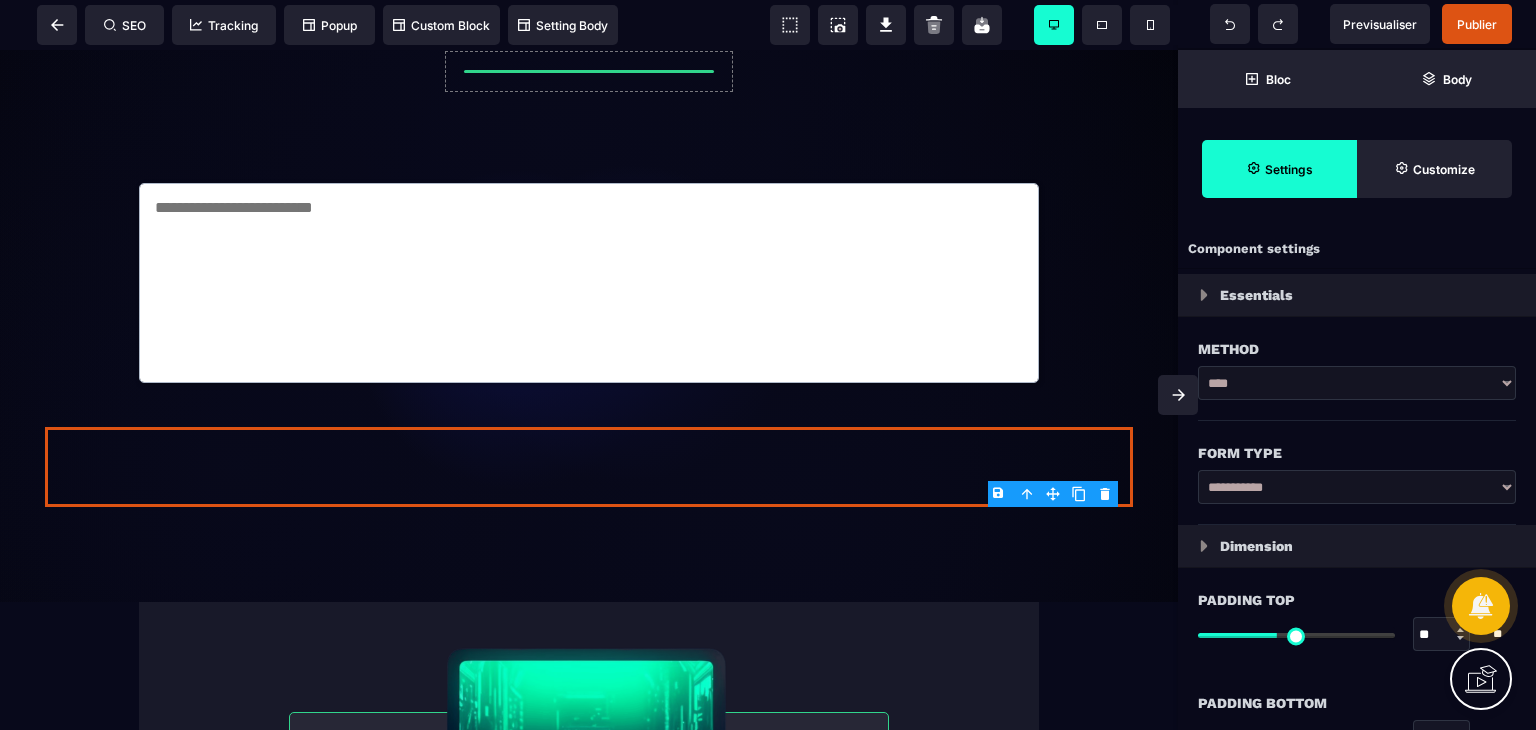 click on "B I U S
A *******
Form
SEO
Tracking
Popup" at bounding box center [768, 365] 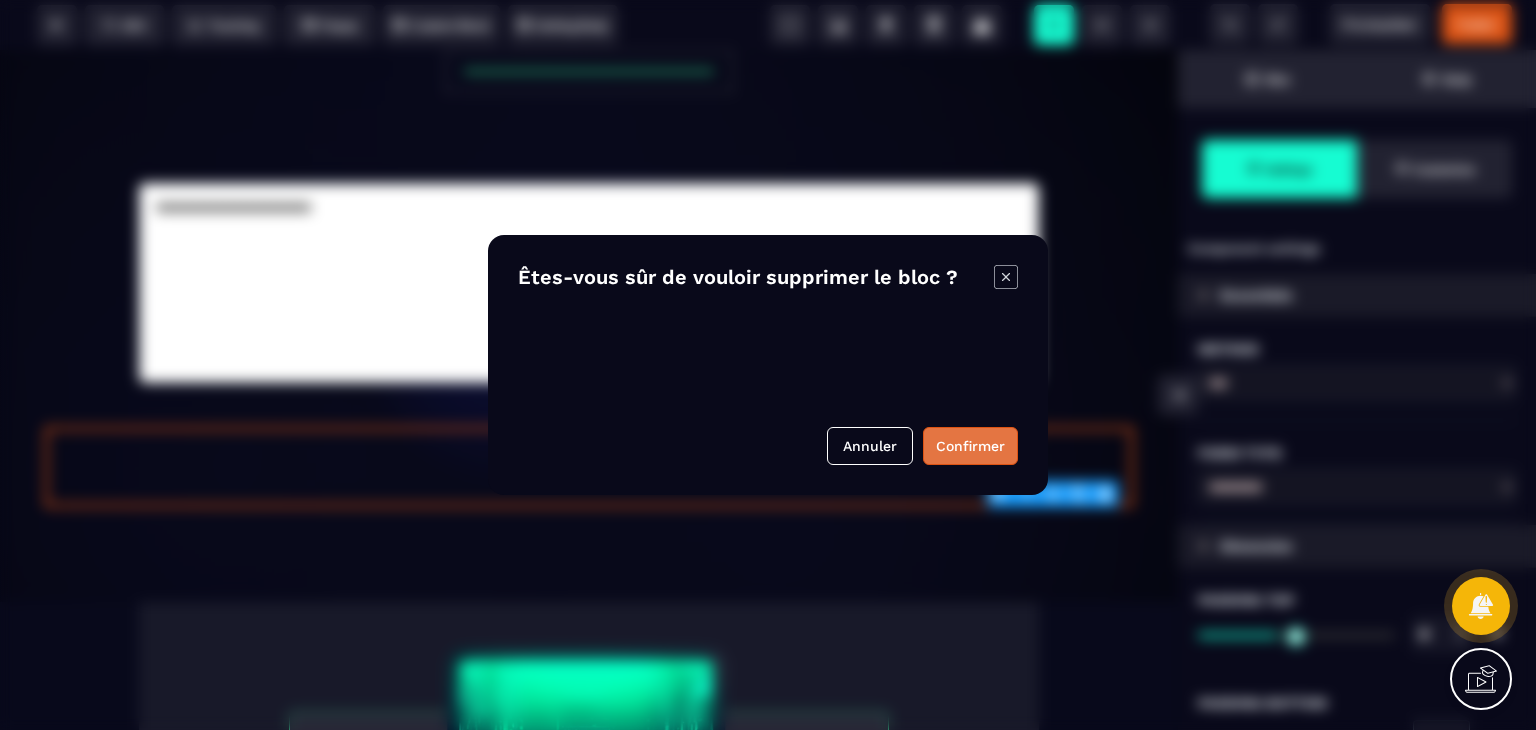click on "Confirmer" at bounding box center (970, 446) 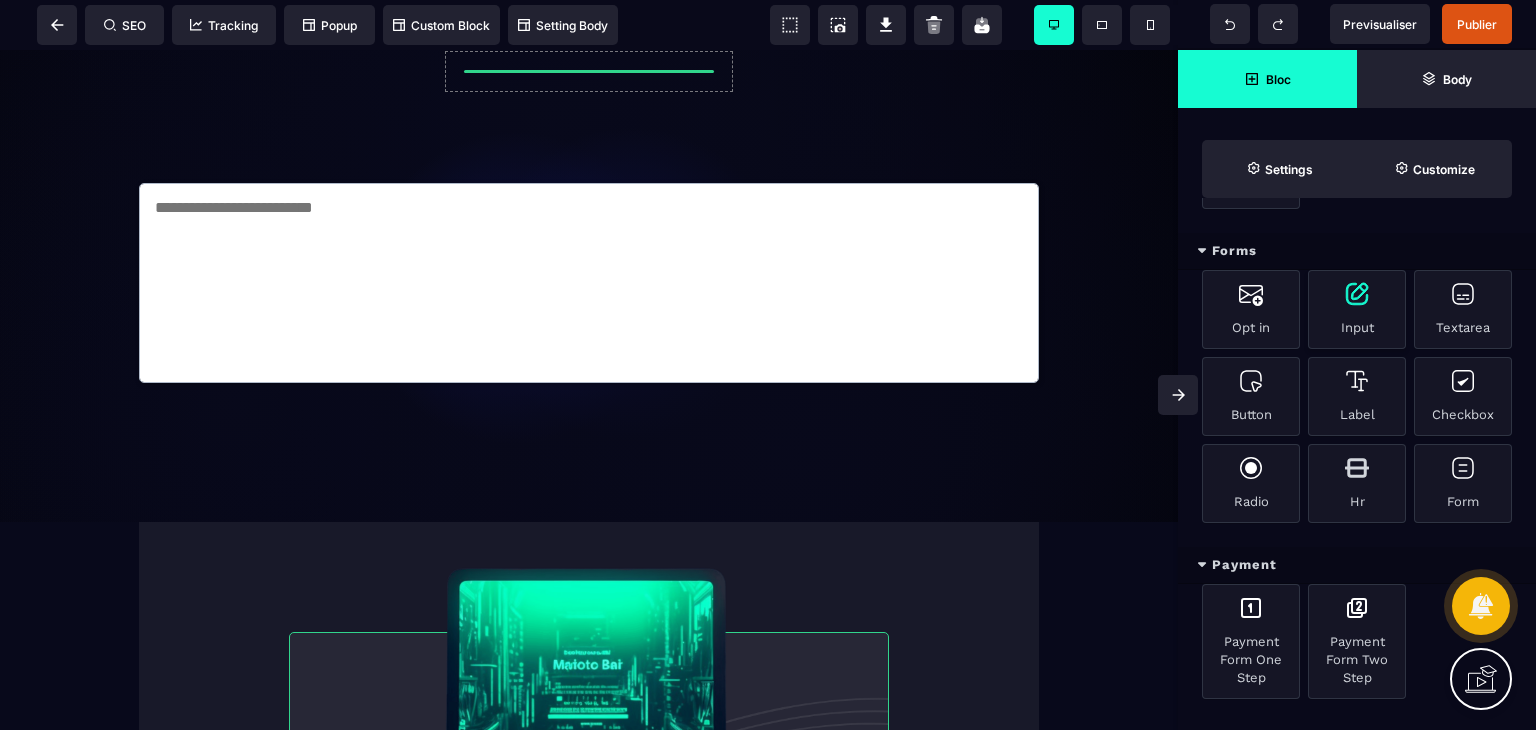 scroll, scrollTop: 1188, scrollLeft: 0, axis: vertical 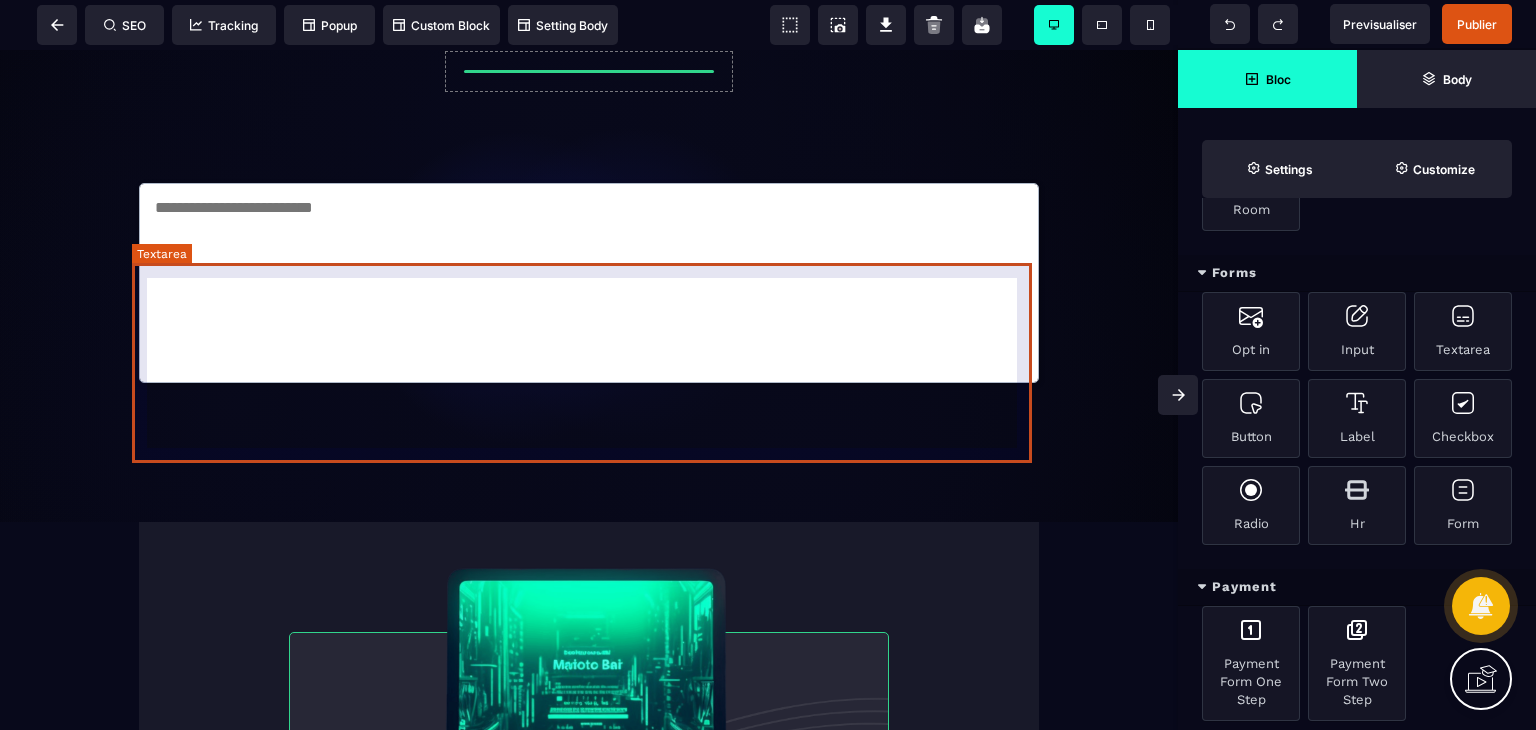 click at bounding box center [589, 283] 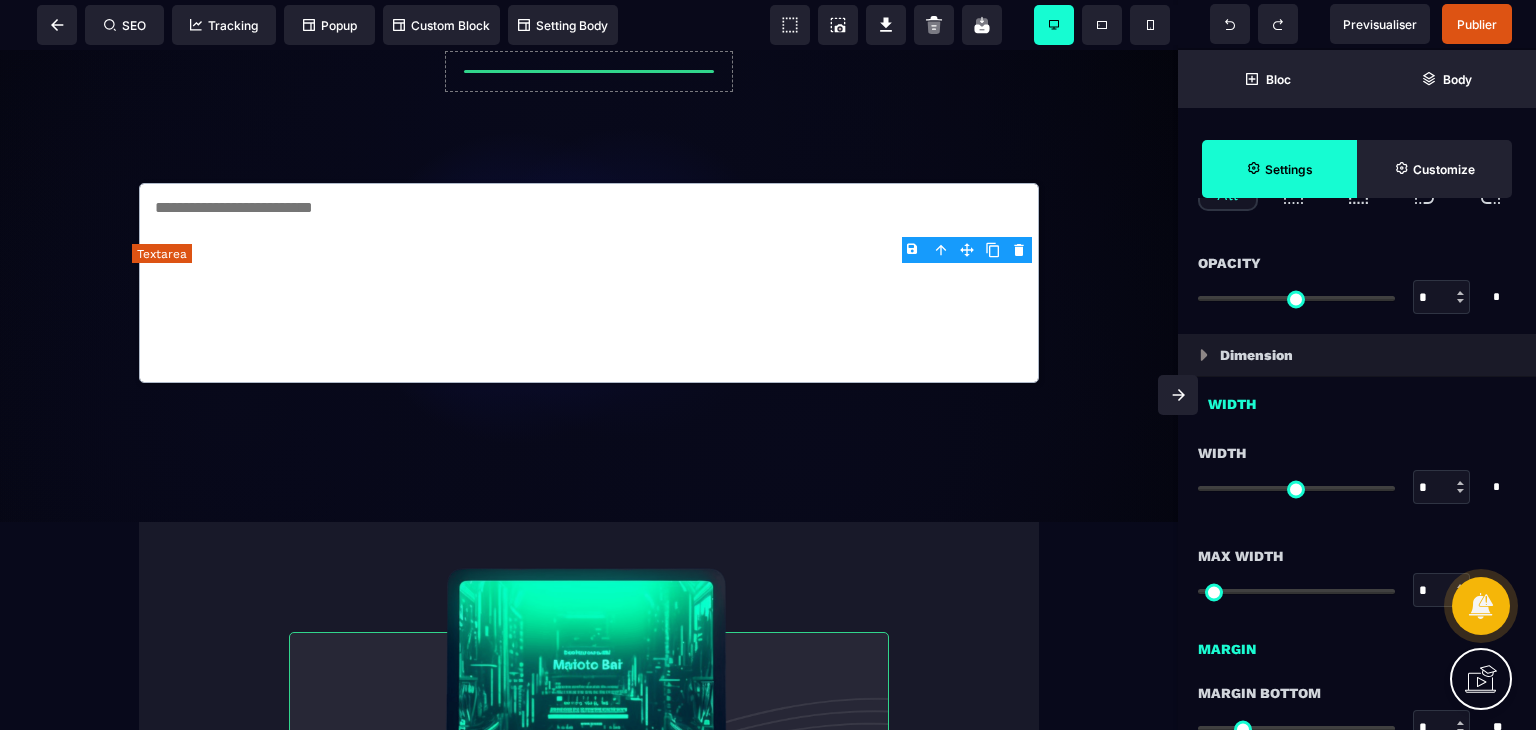 type on "*" 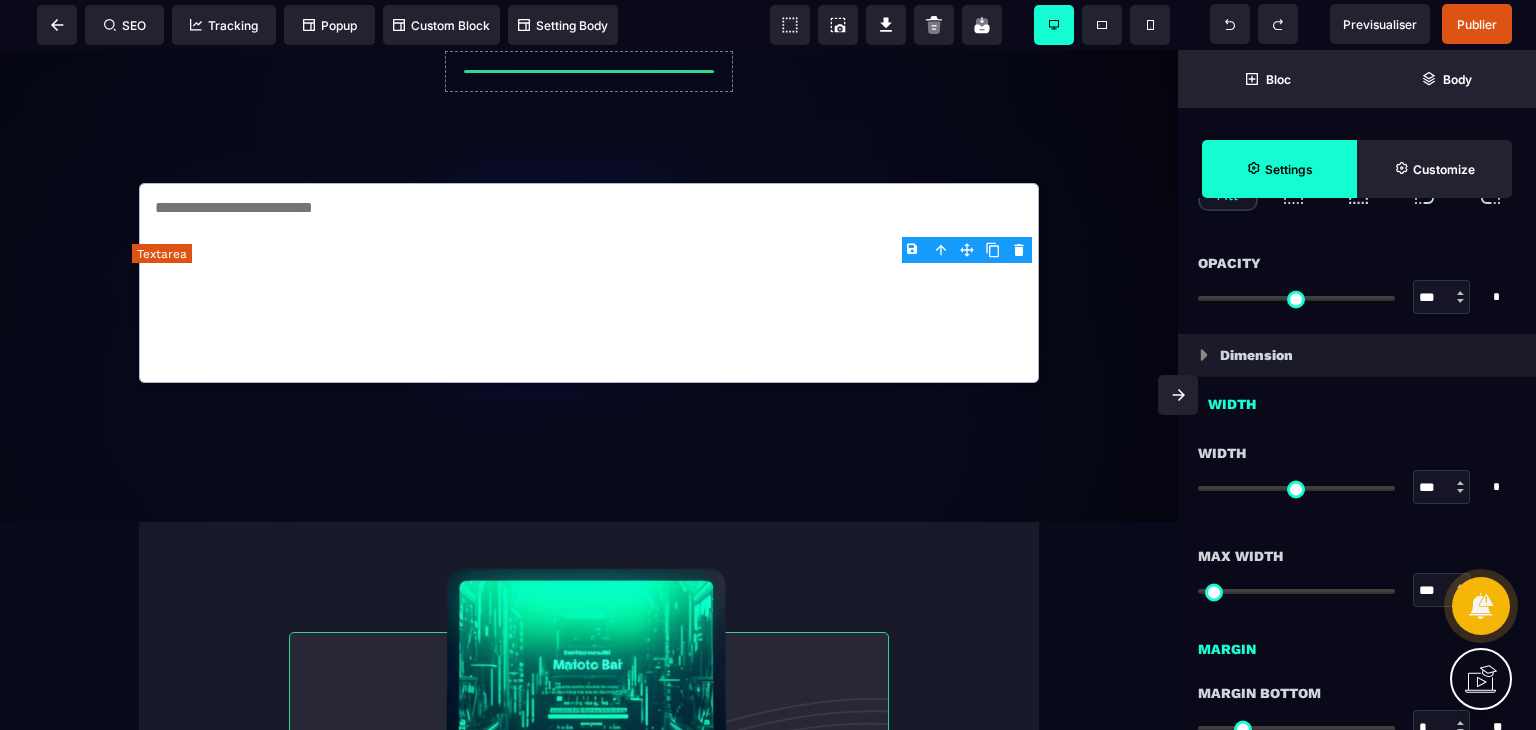 type on "*" 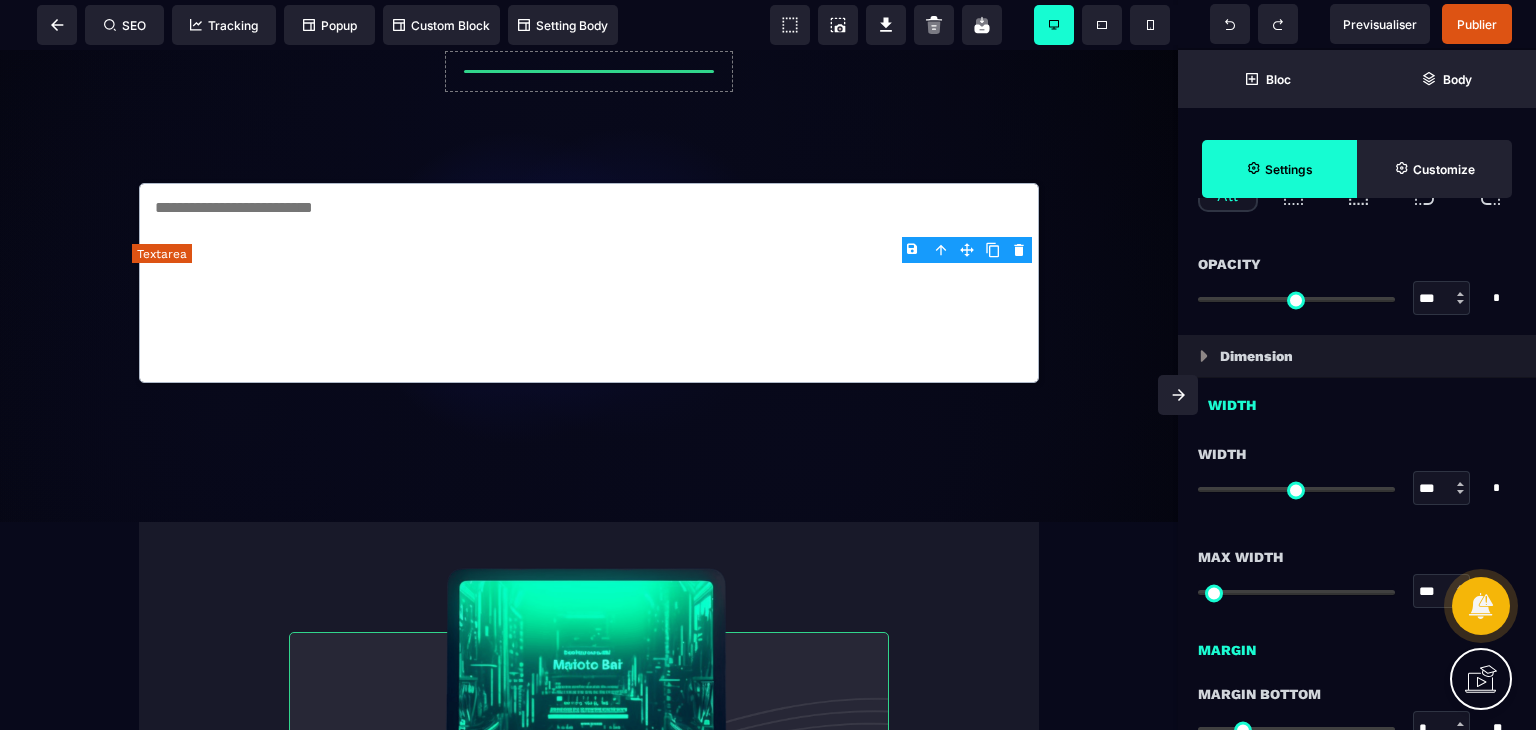 scroll, scrollTop: 0, scrollLeft: 0, axis: both 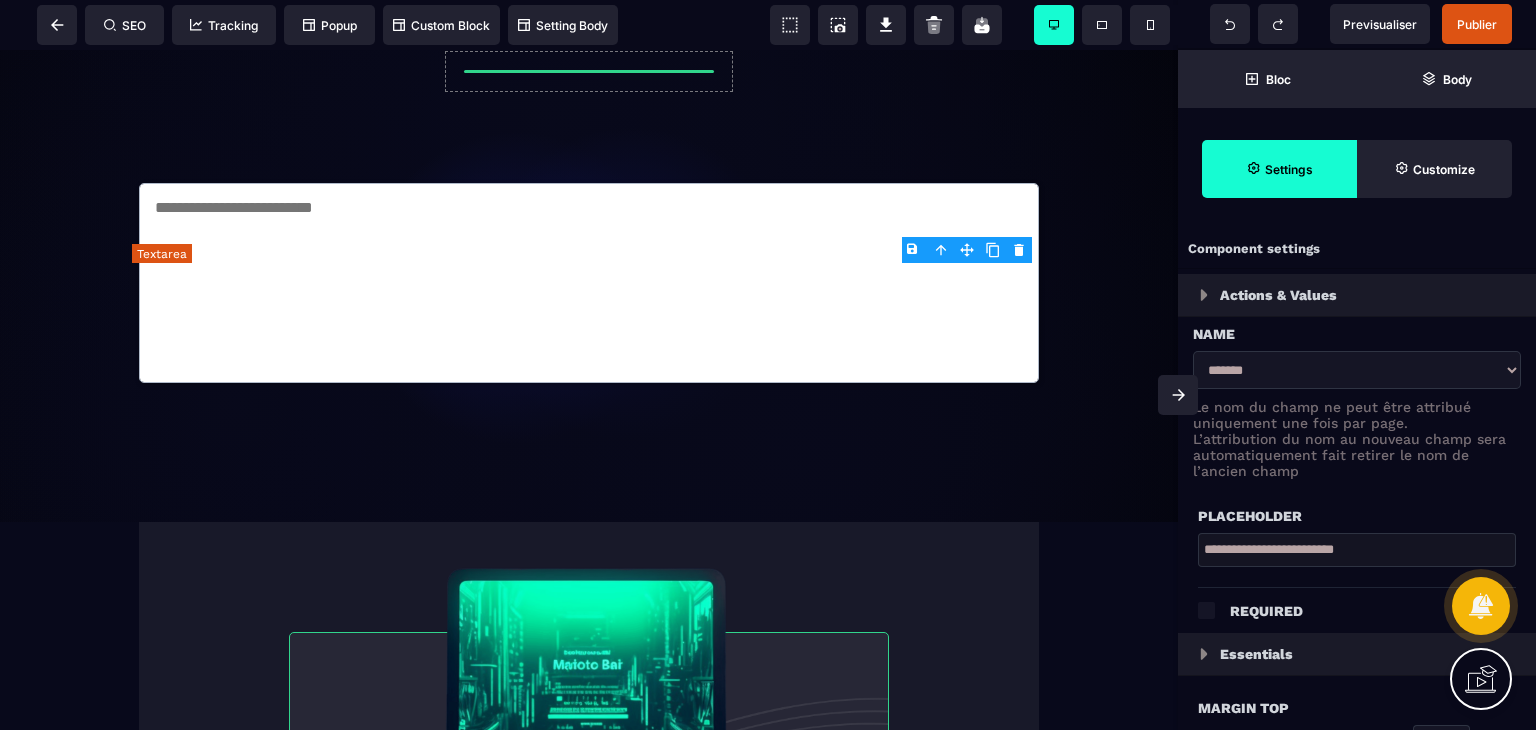 select on "**" 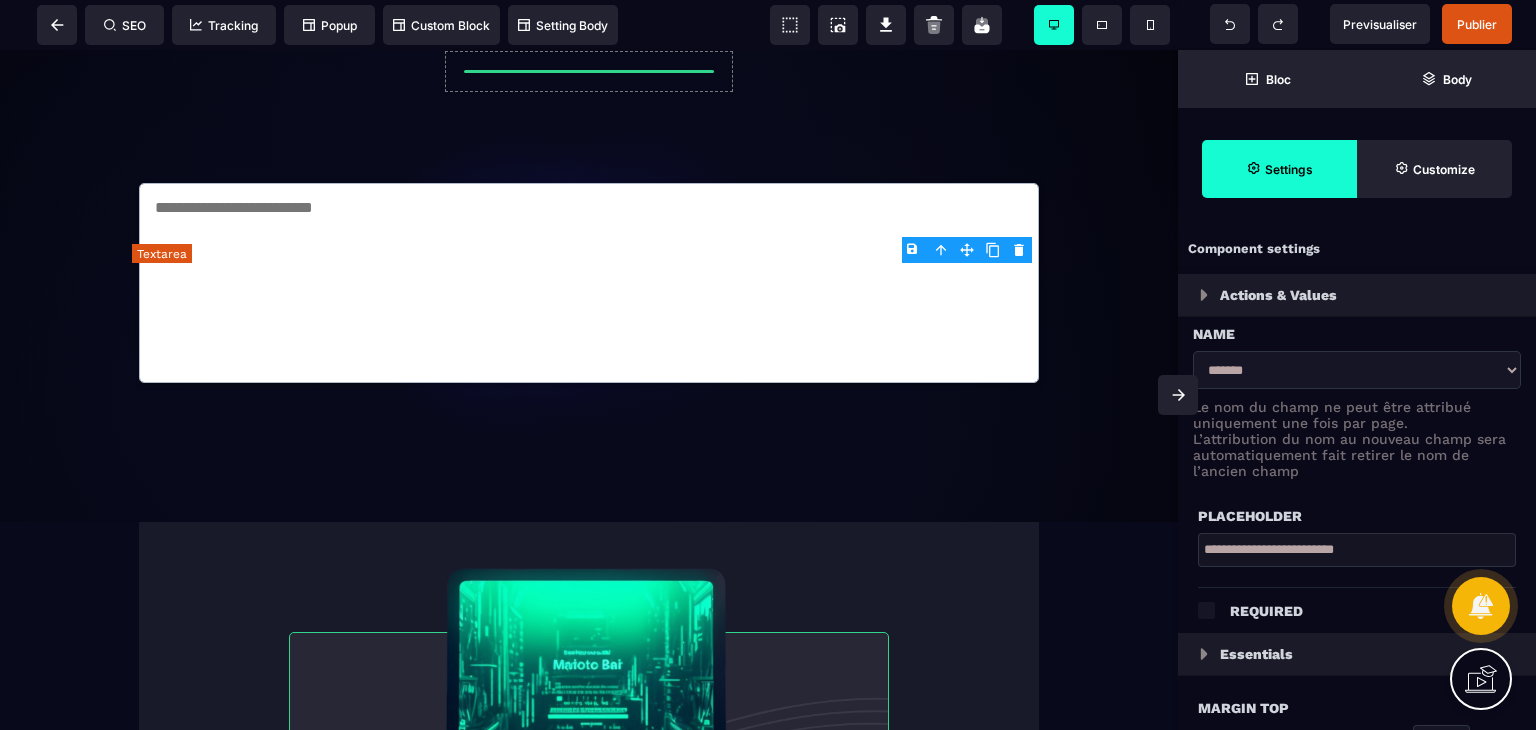 type on "**" 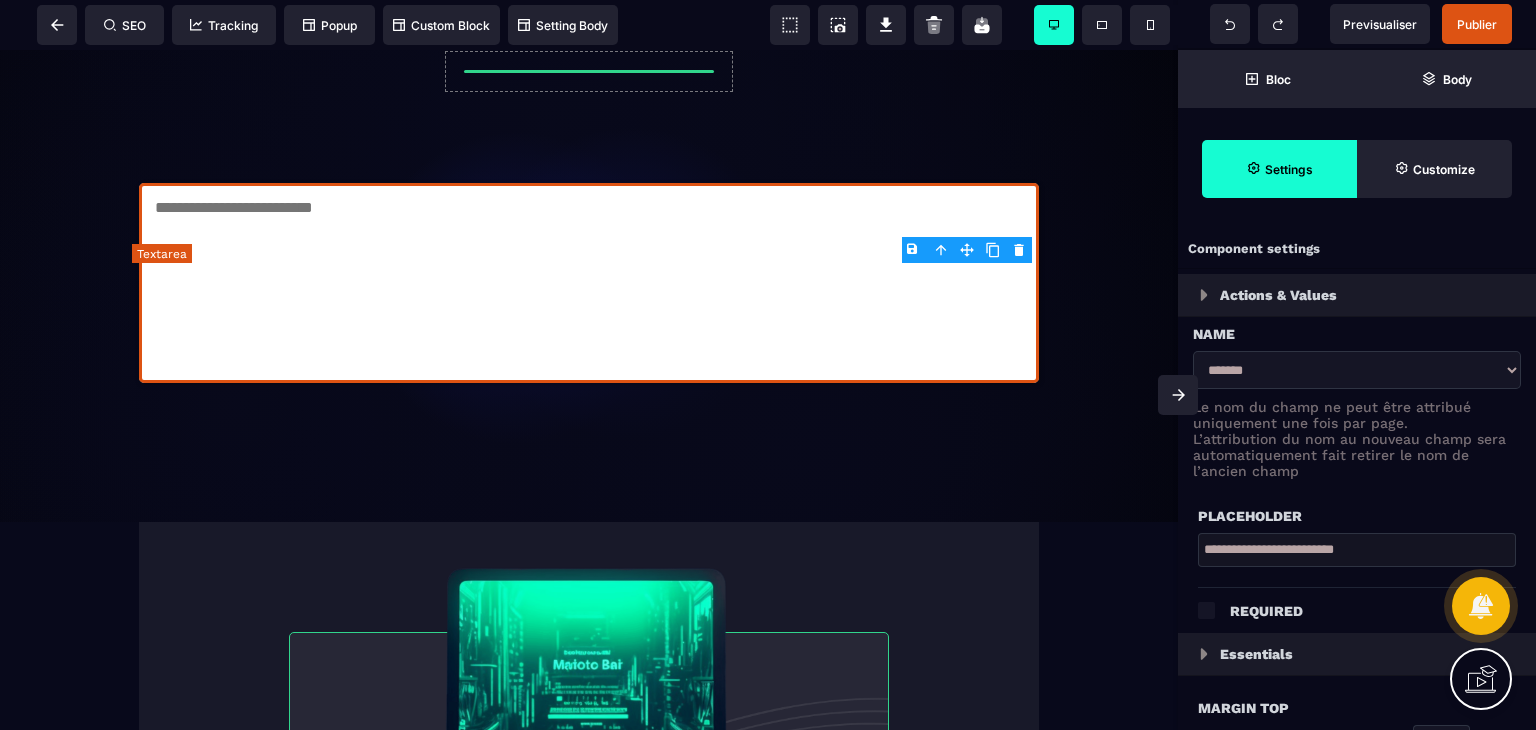 select on "*****" 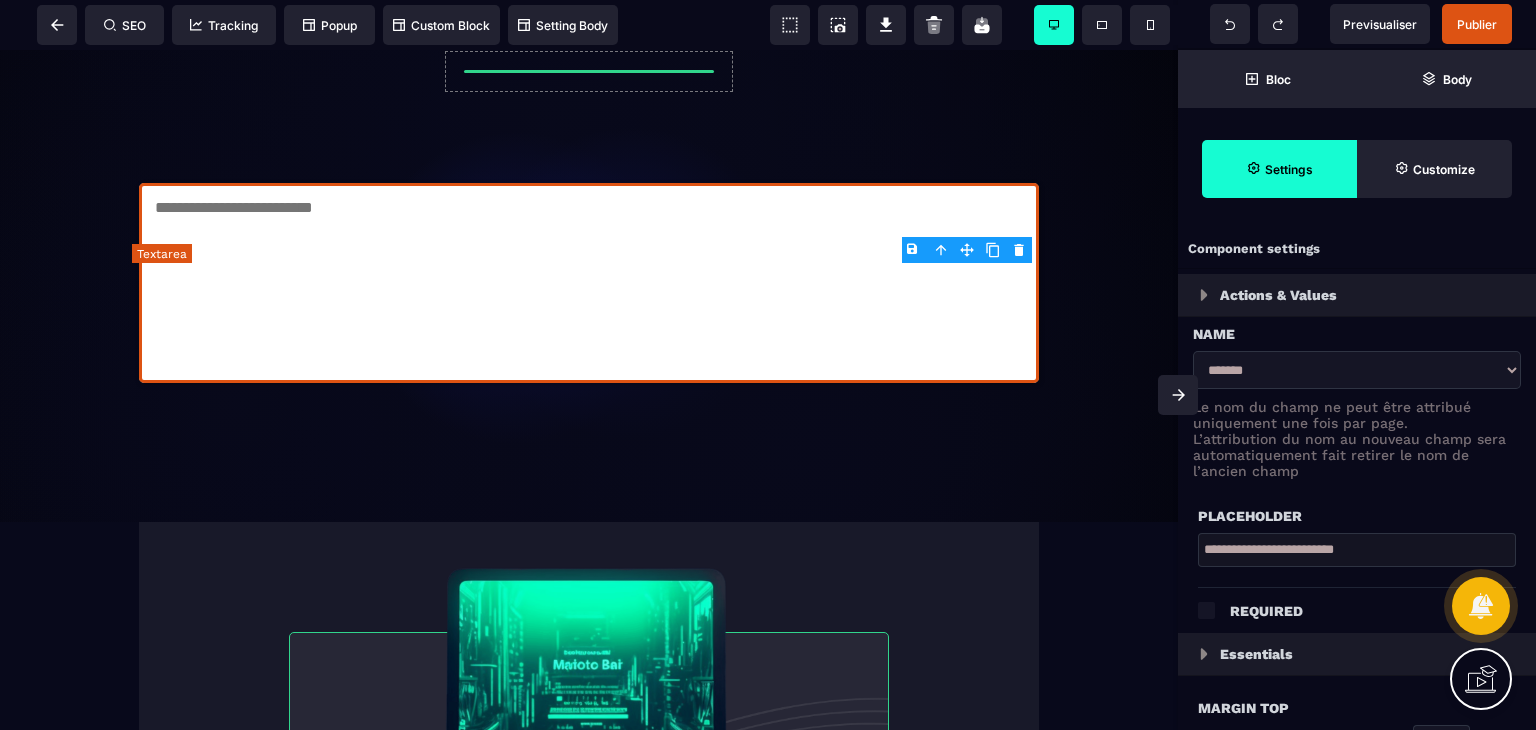 select on "**" 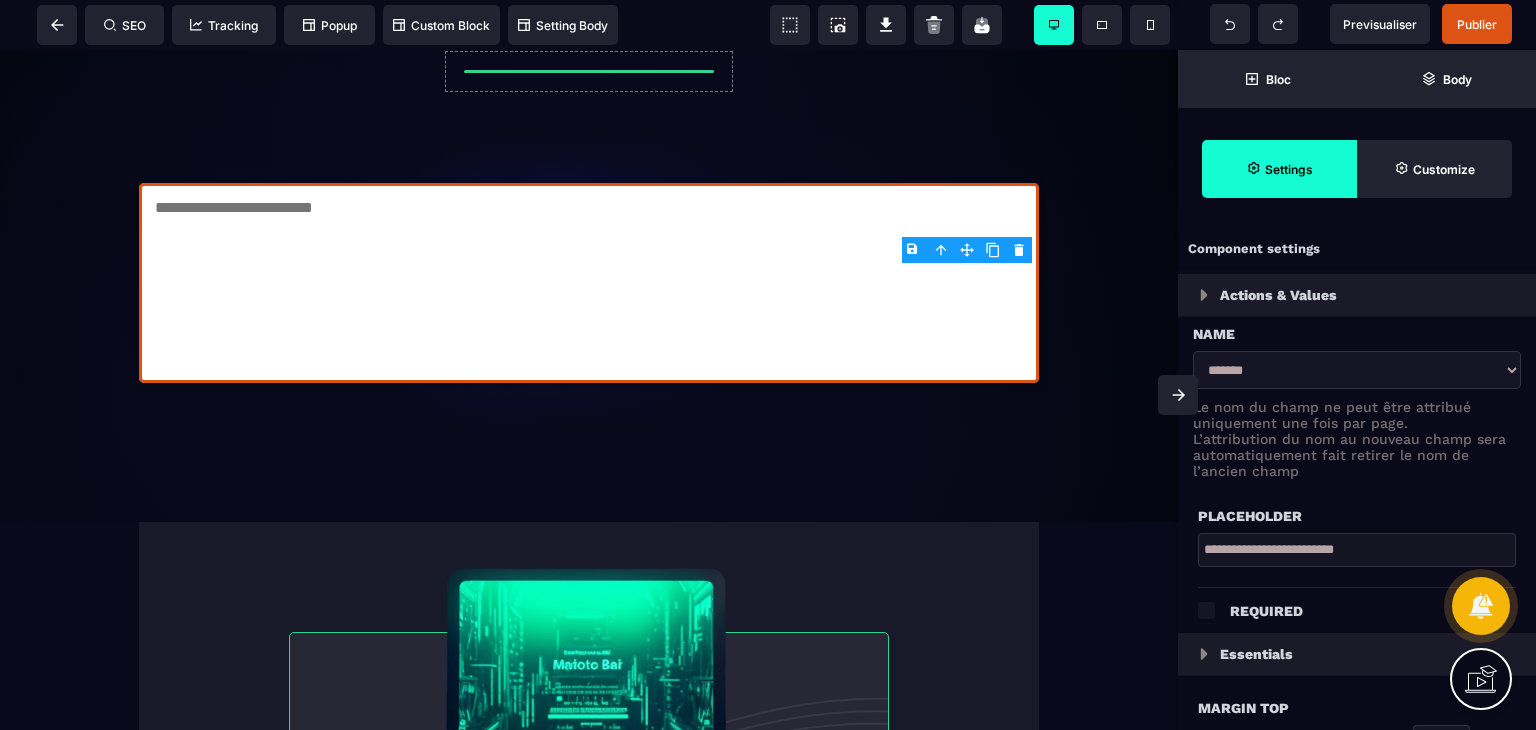 click at bounding box center [1204, 295] 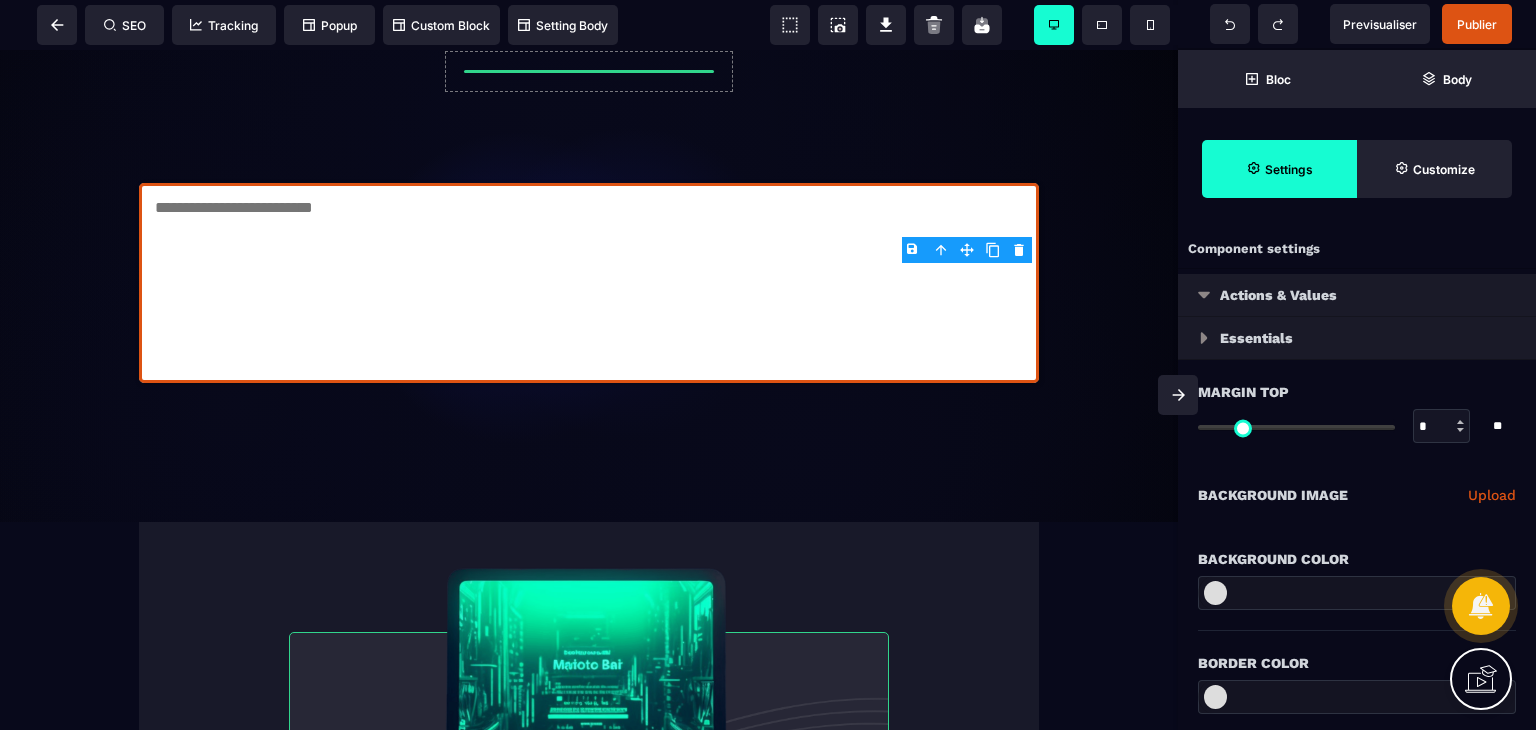 click at bounding box center (1204, 295) 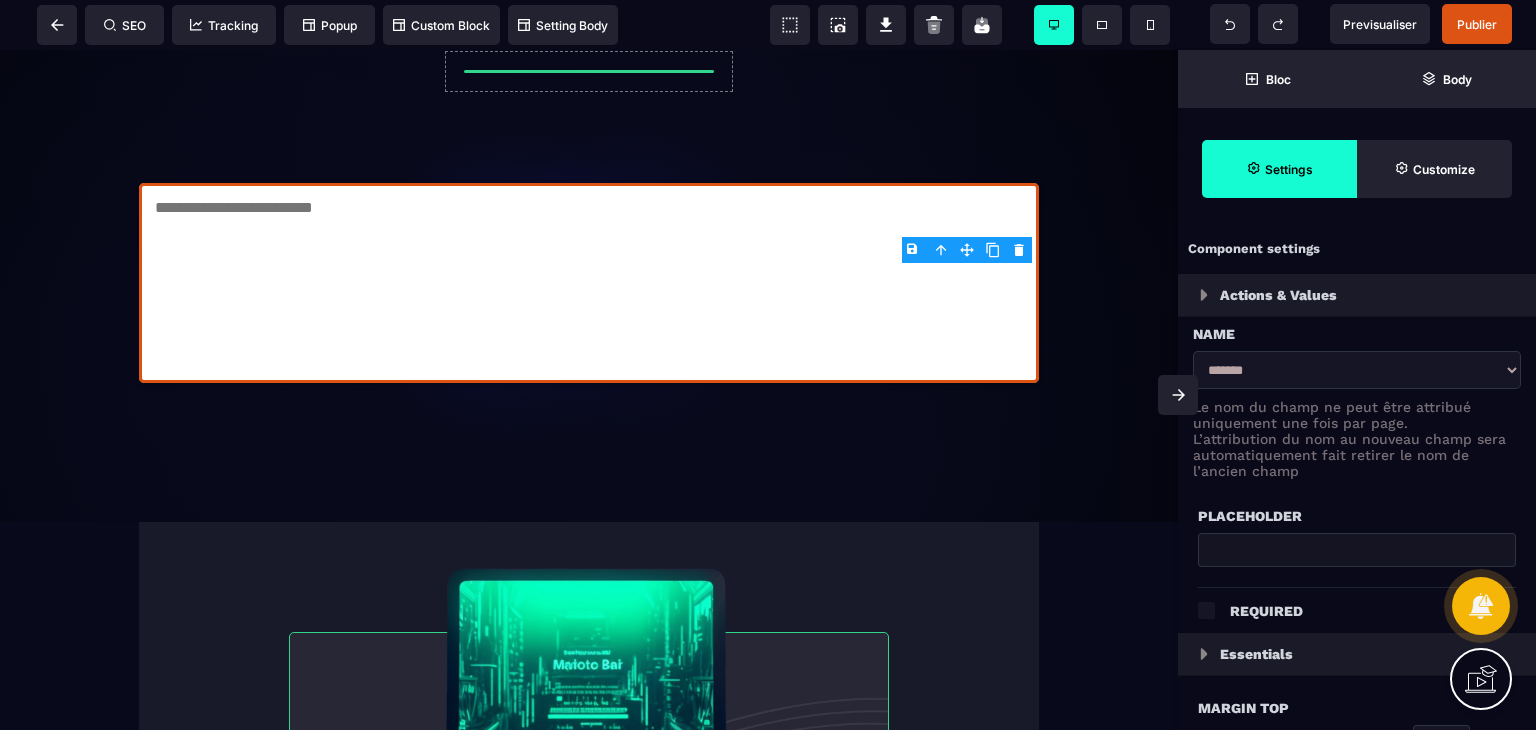 click on "**********" at bounding box center [1357, 370] 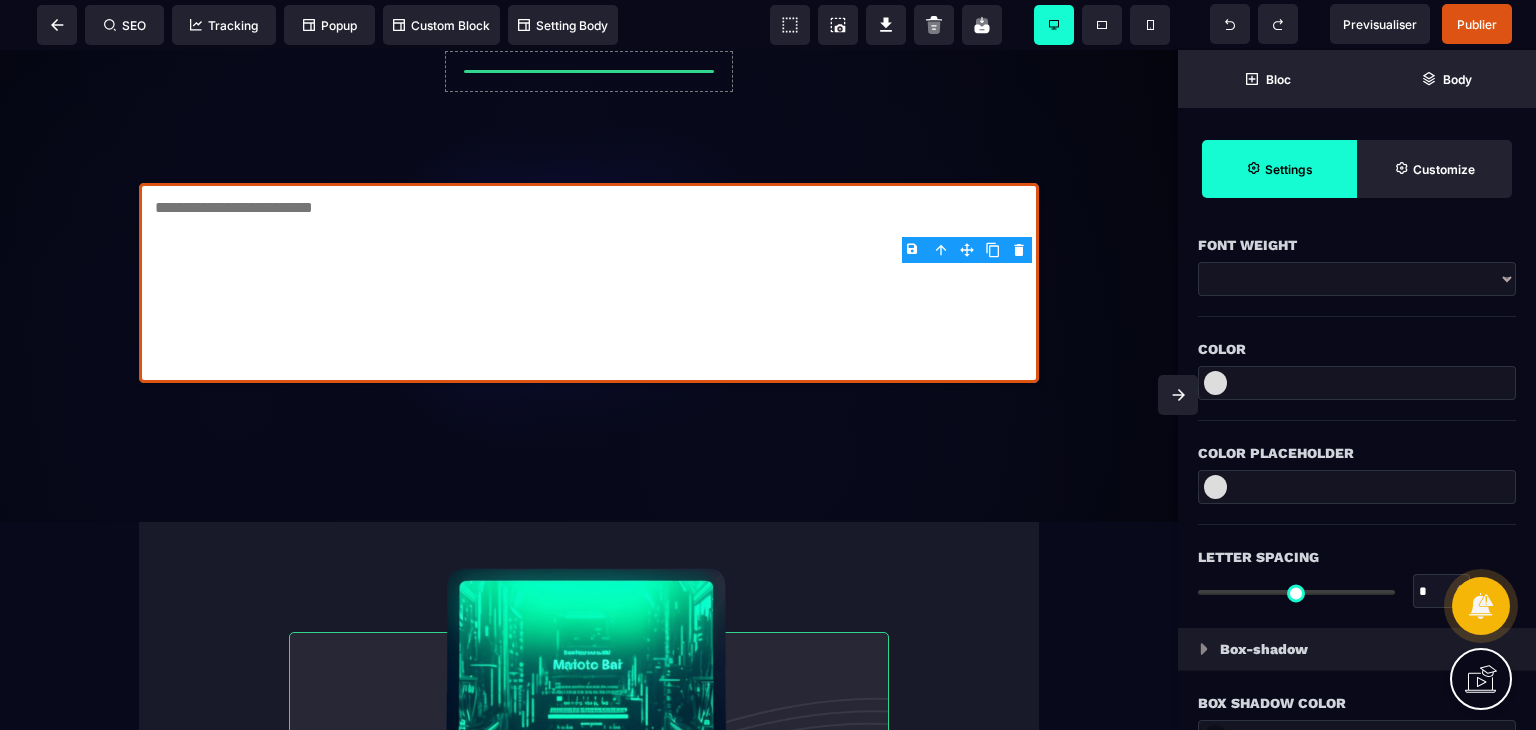 scroll, scrollTop: 2447, scrollLeft: 0, axis: vertical 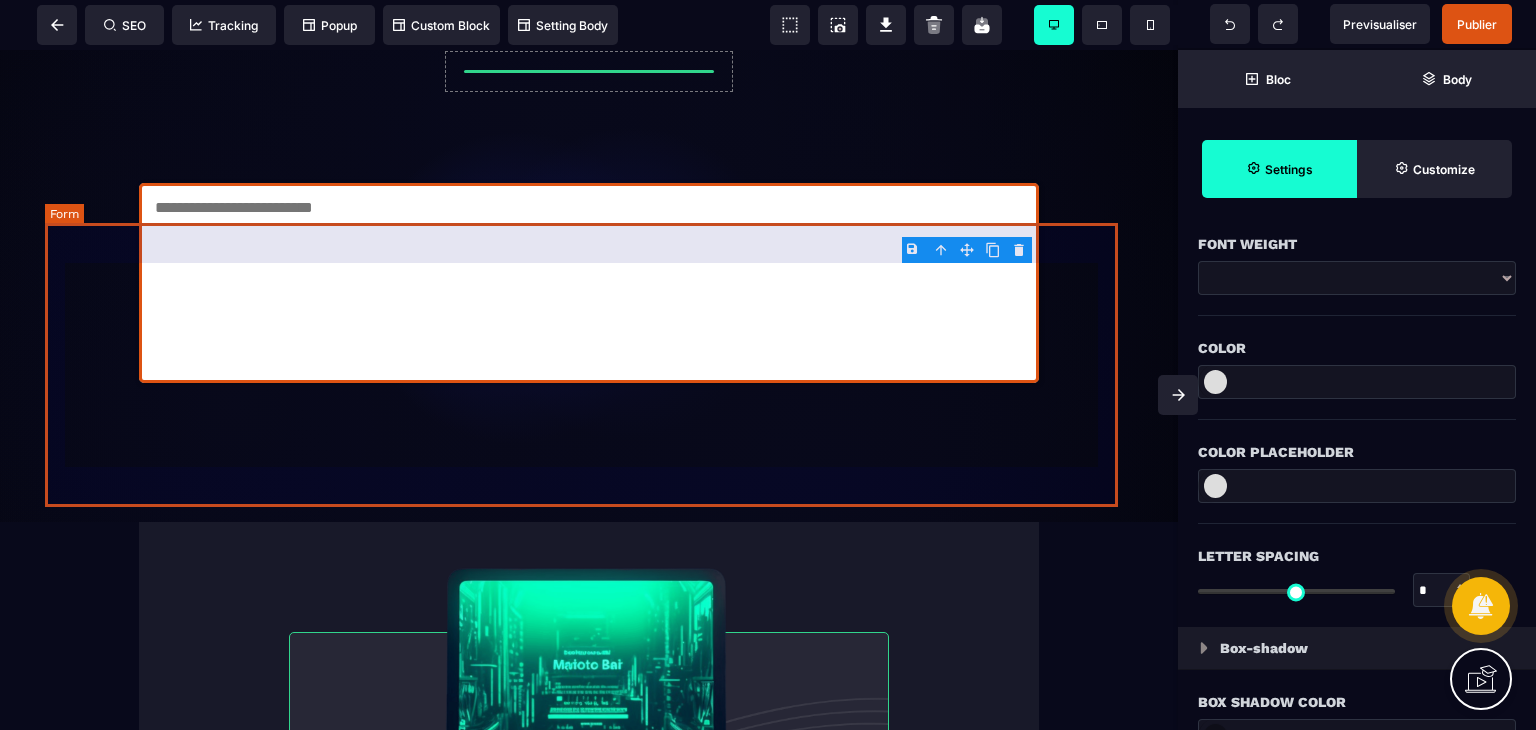 click at bounding box center [589, 285] 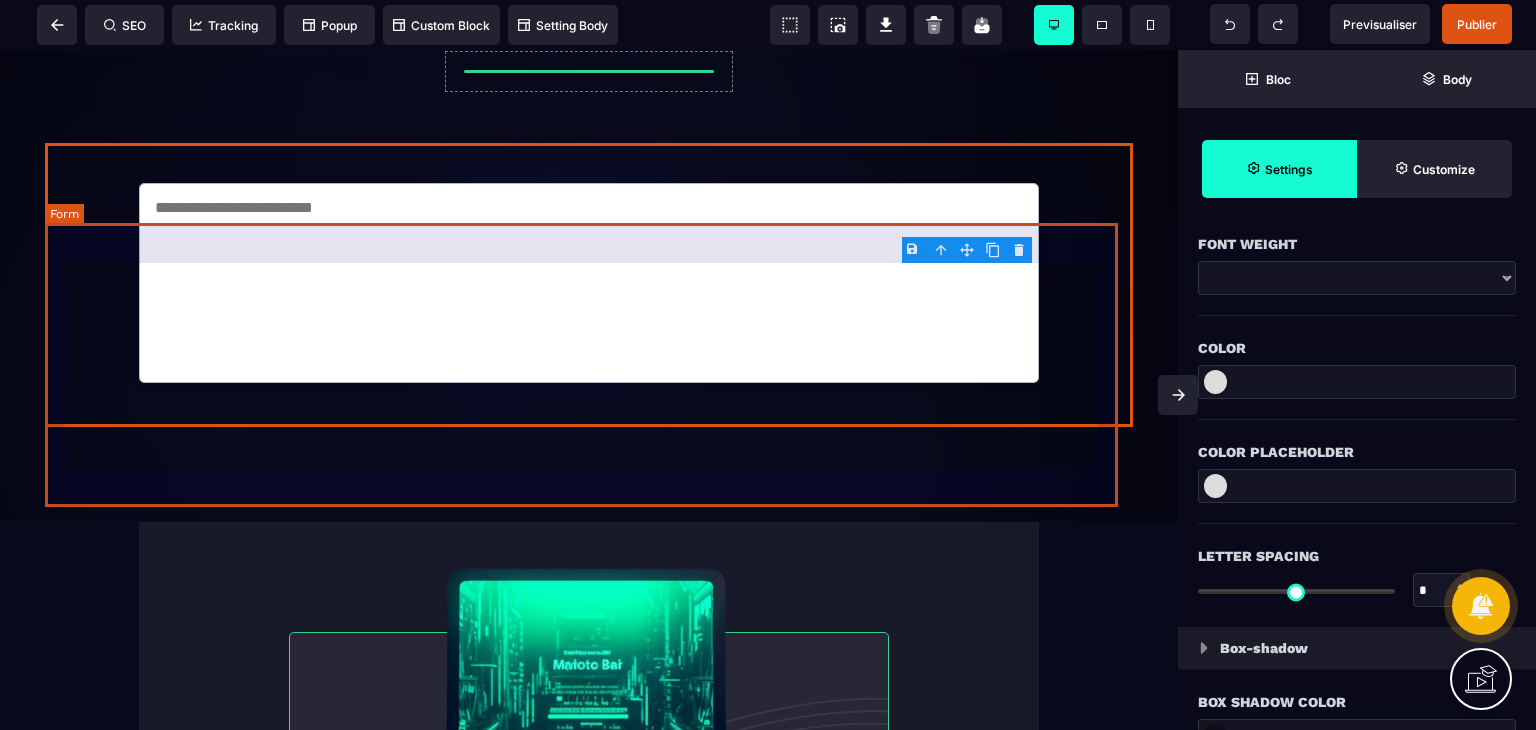 scroll, scrollTop: 0, scrollLeft: 0, axis: both 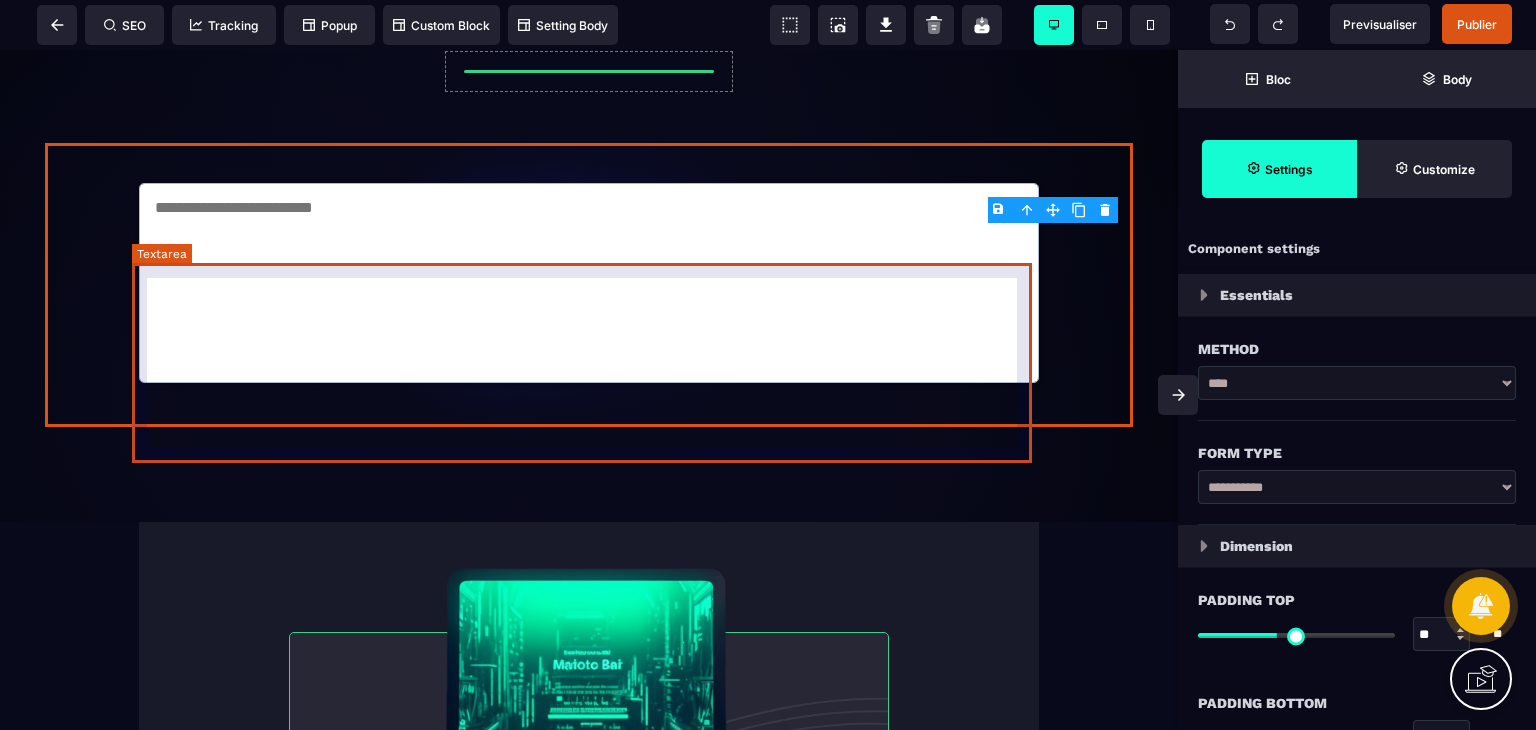 click at bounding box center (589, 283) 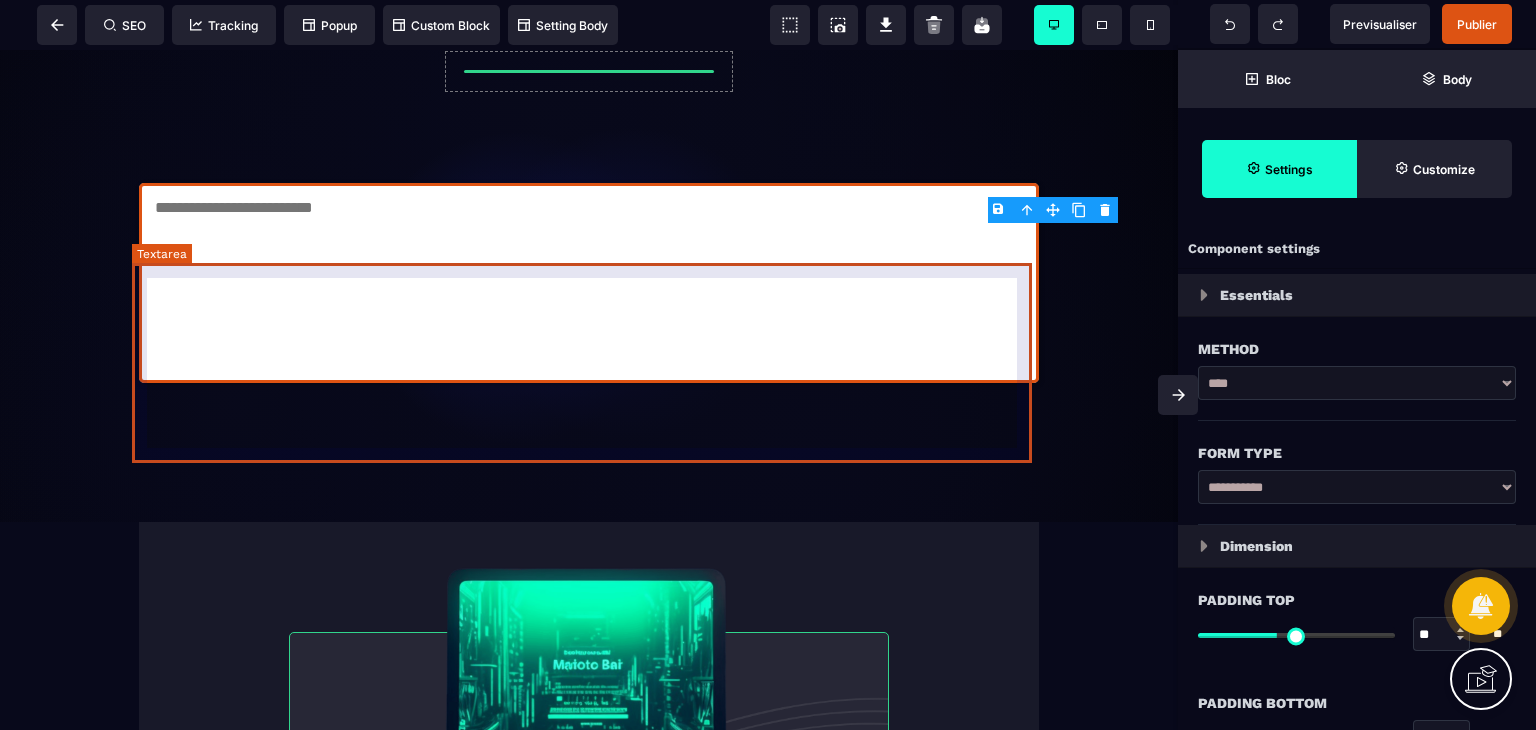 select on "*****" 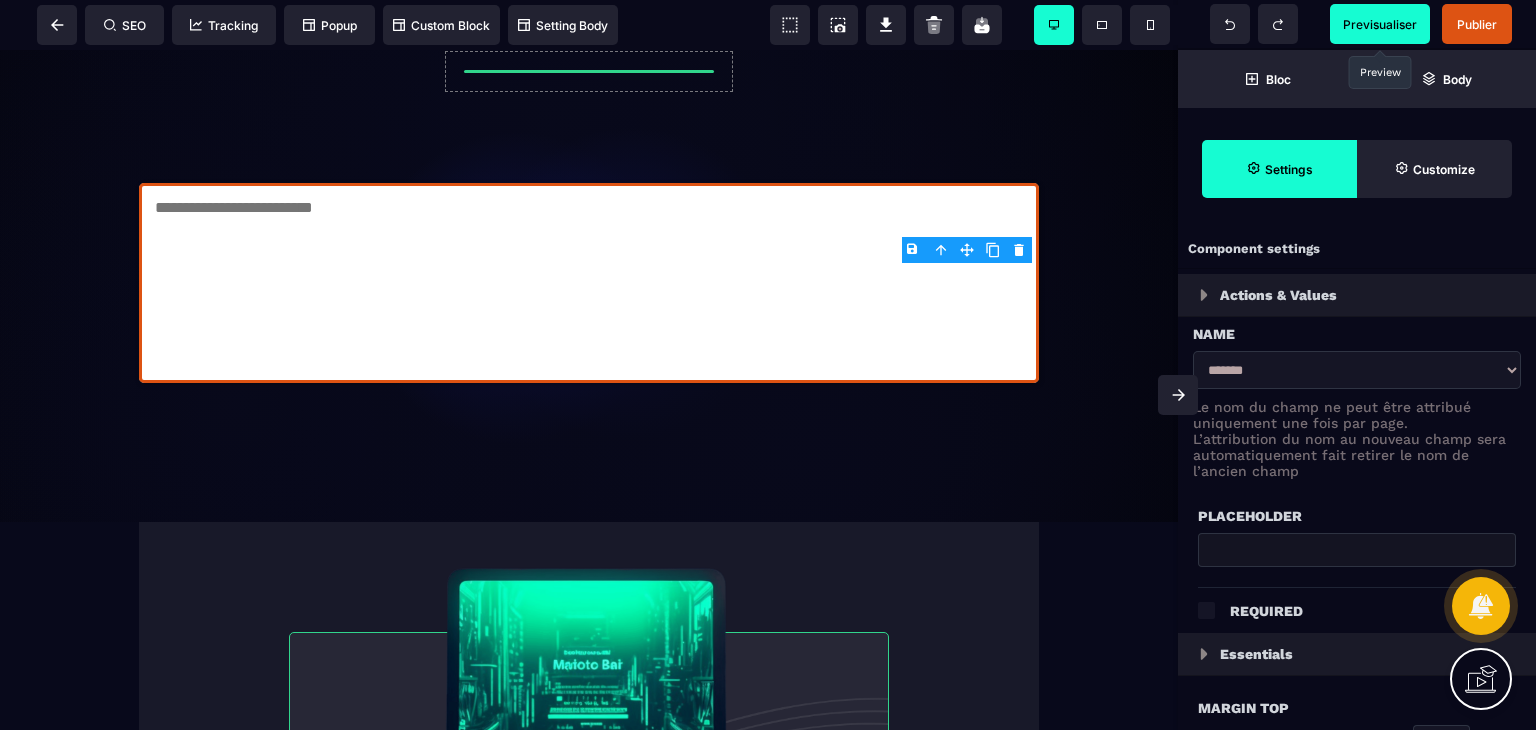 click on "Previsualiser" at bounding box center (1380, 24) 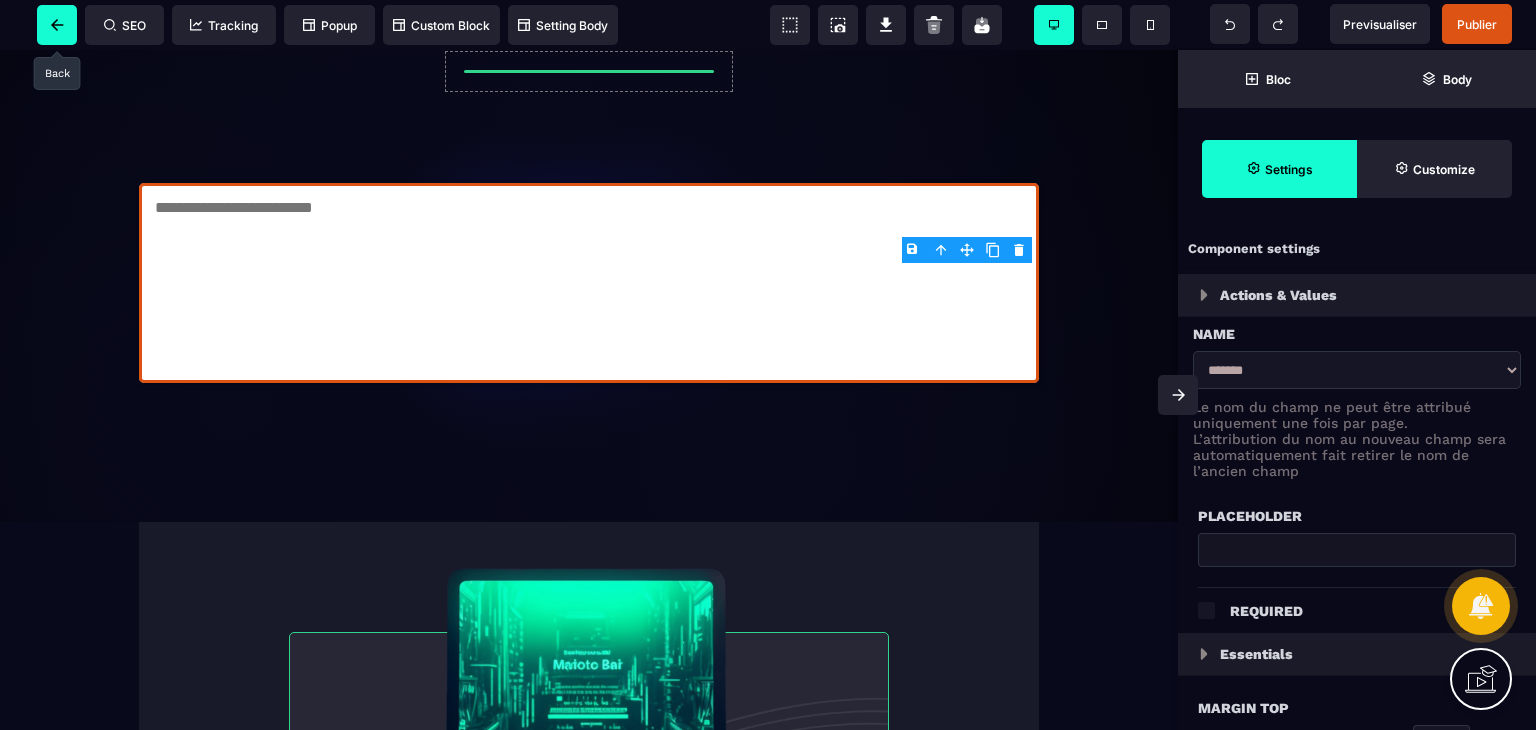 click 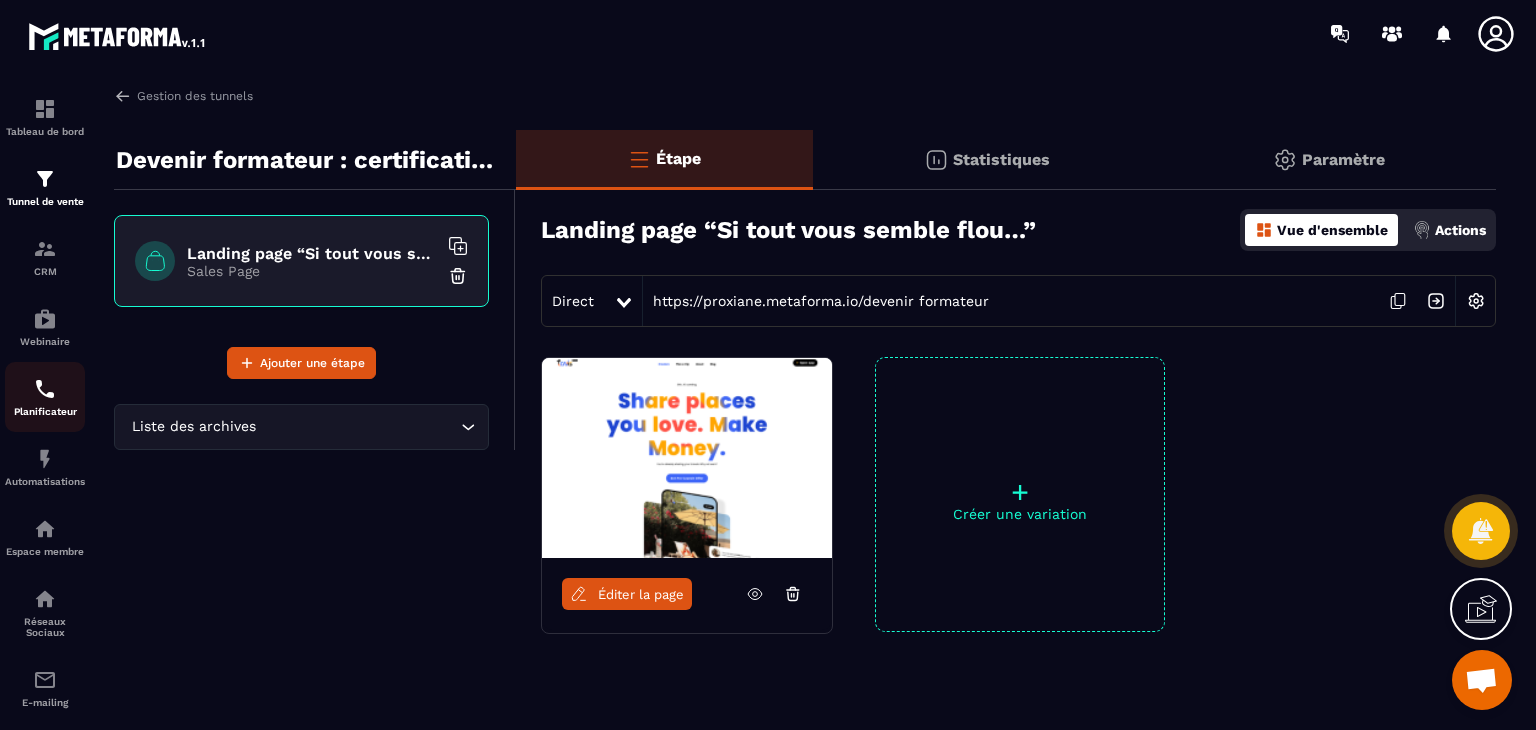click on "Planificateur" at bounding box center [45, 397] 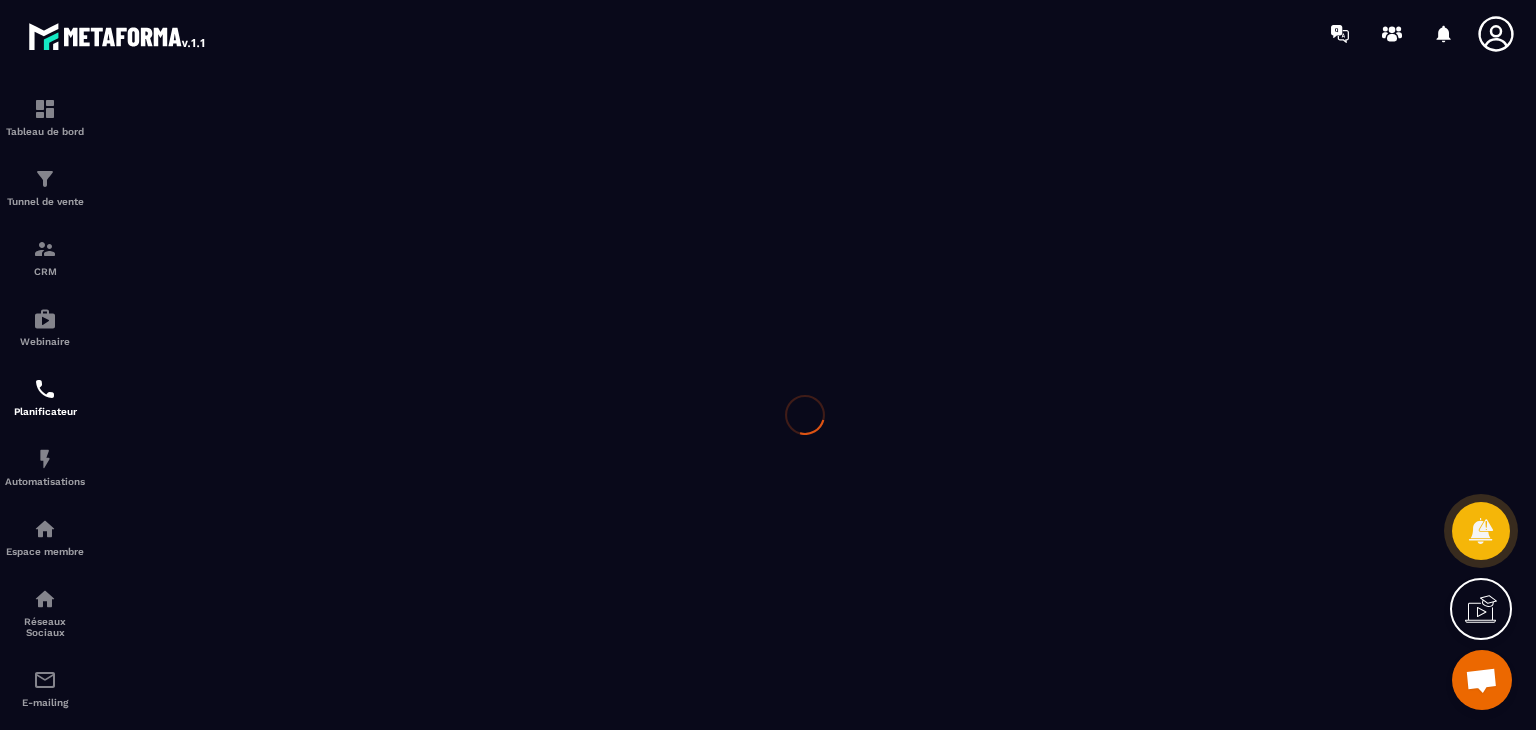 scroll, scrollTop: 0, scrollLeft: 0, axis: both 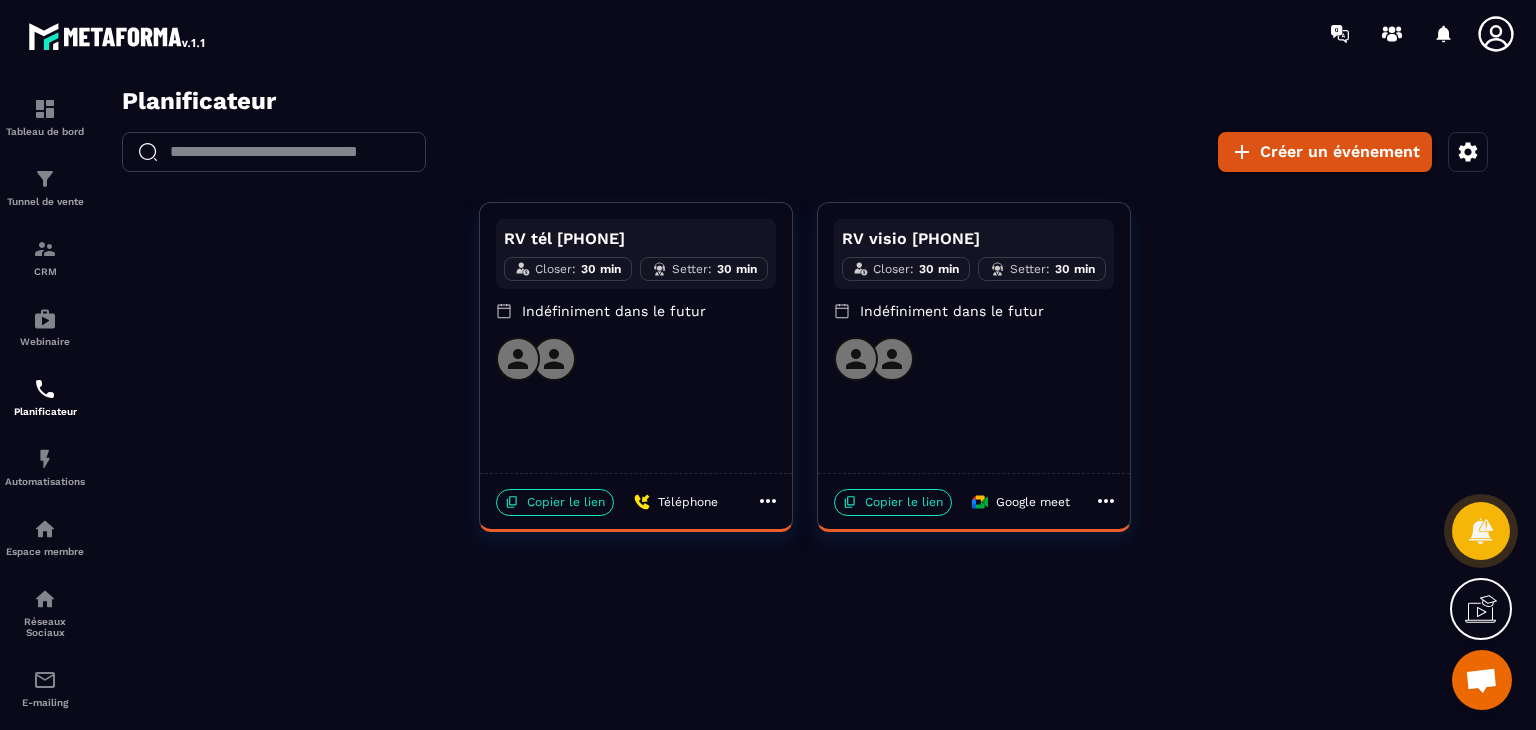 click at bounding box center (636, 359) 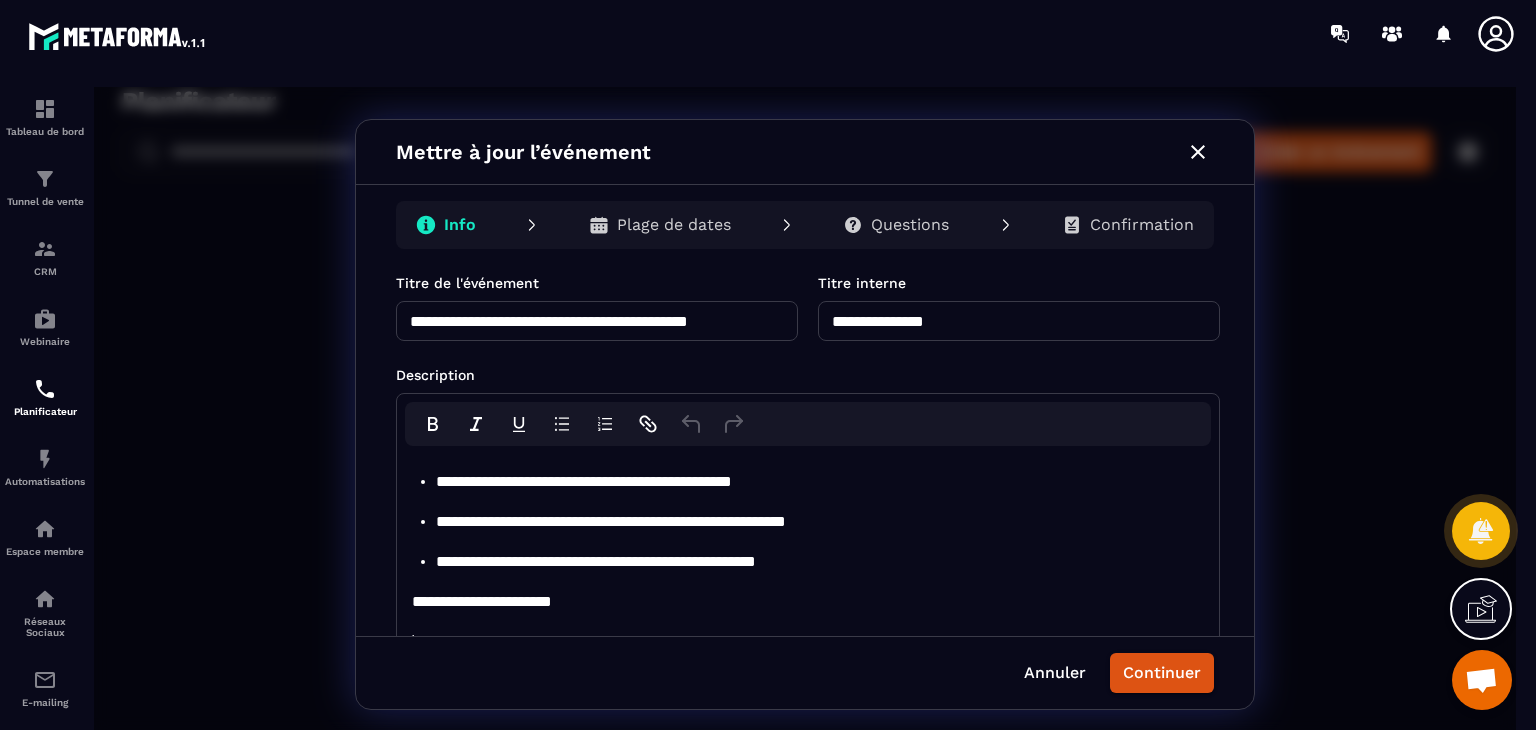 scroll, scrollTop: 175, scrollLeft: 0, axis: vertical 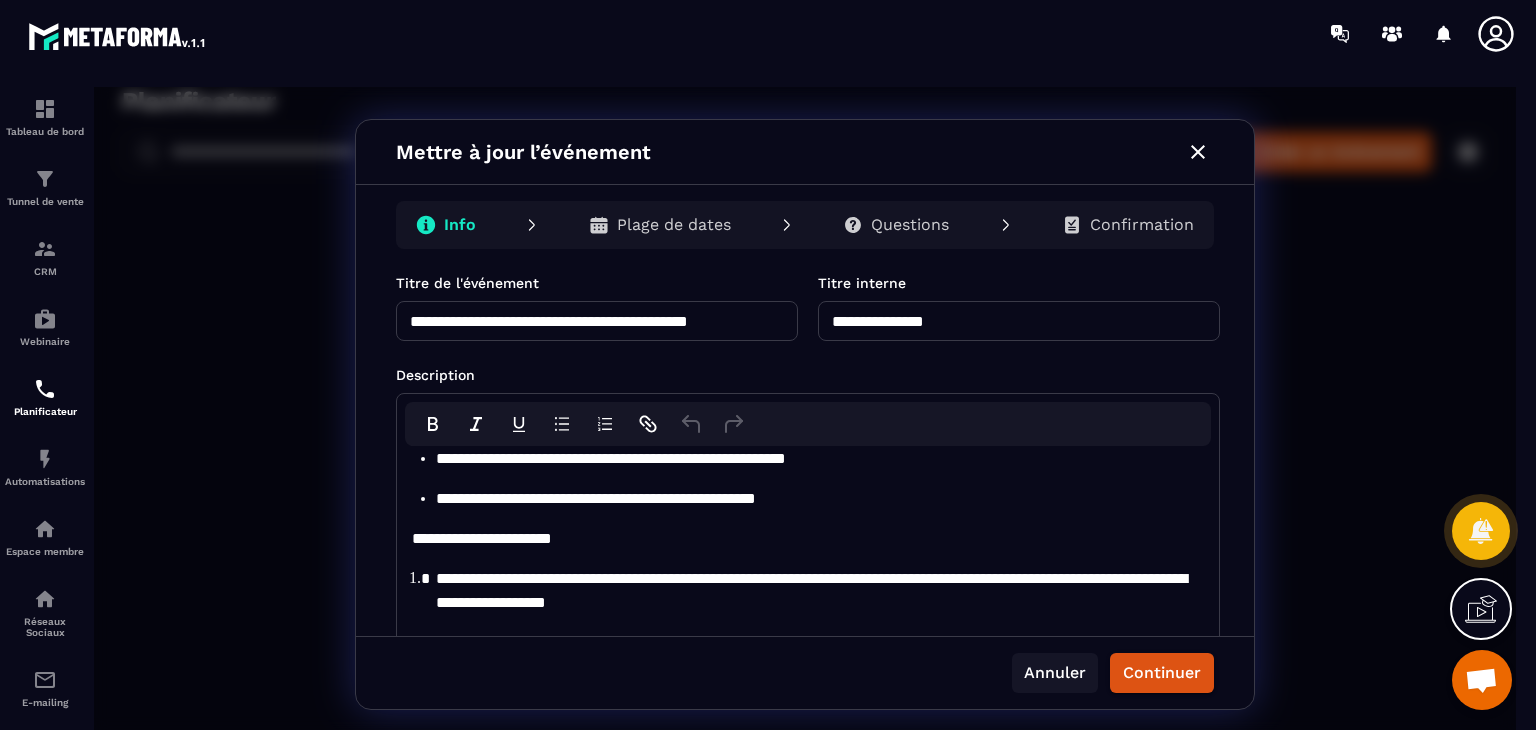 click on "Annuler" at bounding box center [1055, 673] 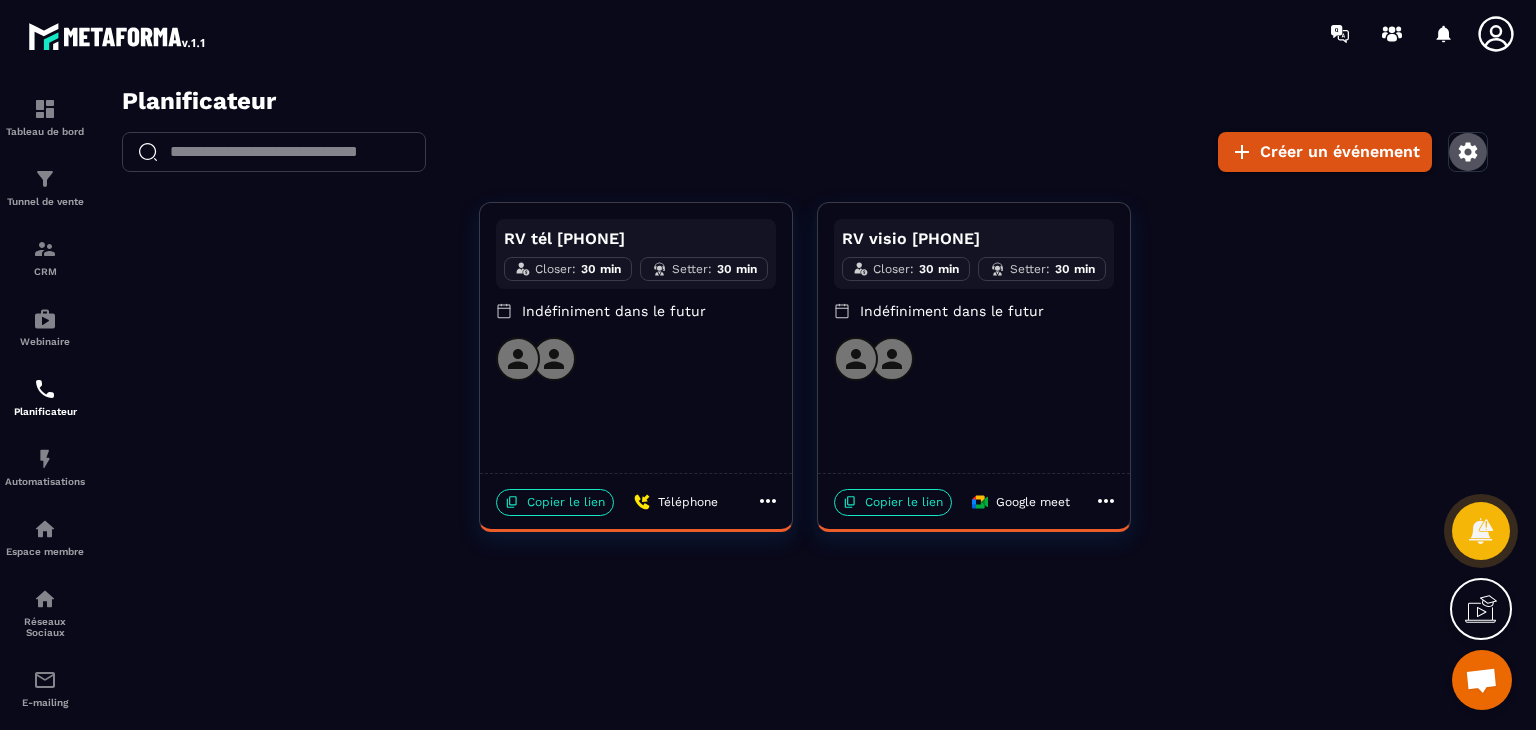 click 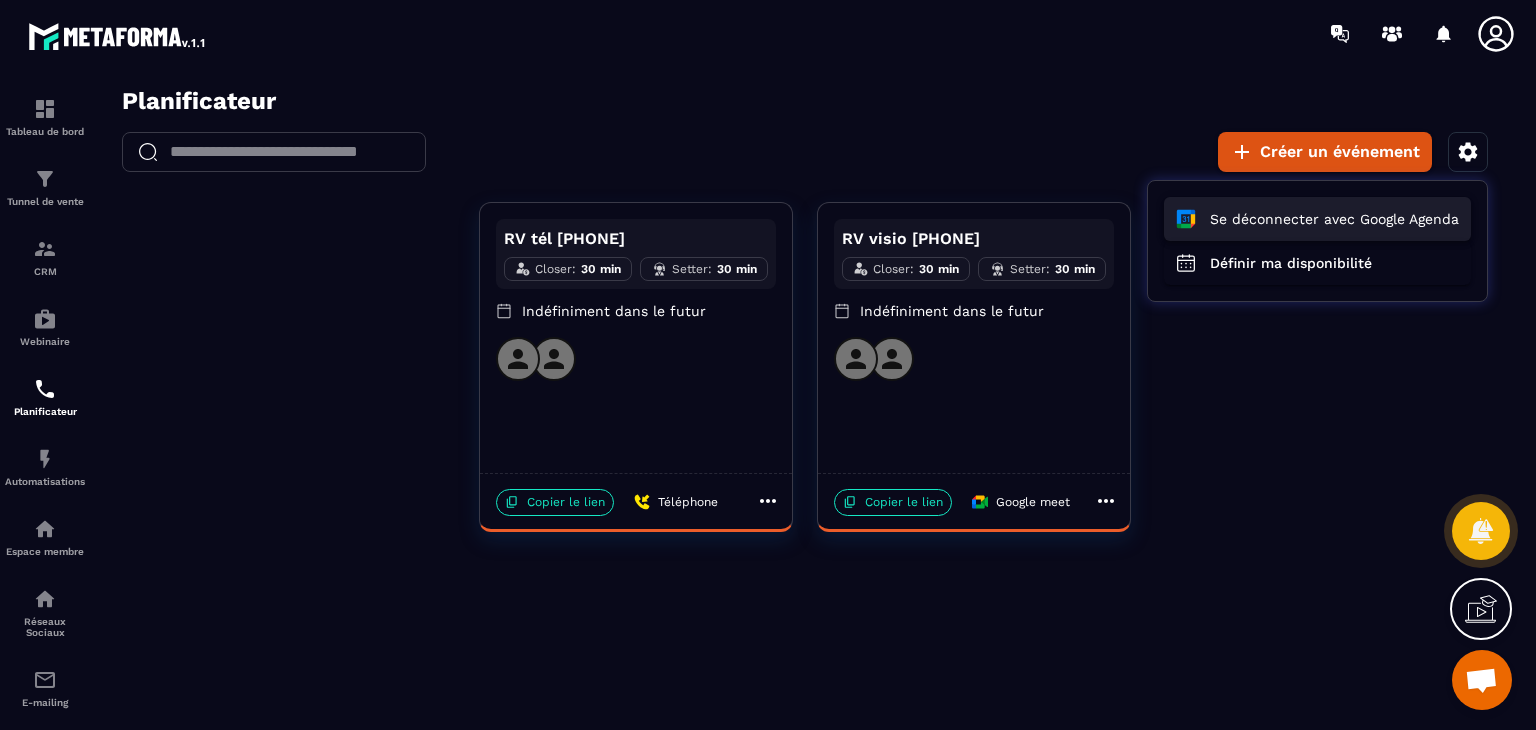 click on "Se déconnecter avec Google Agenda" at bounding box center (1317, 219) 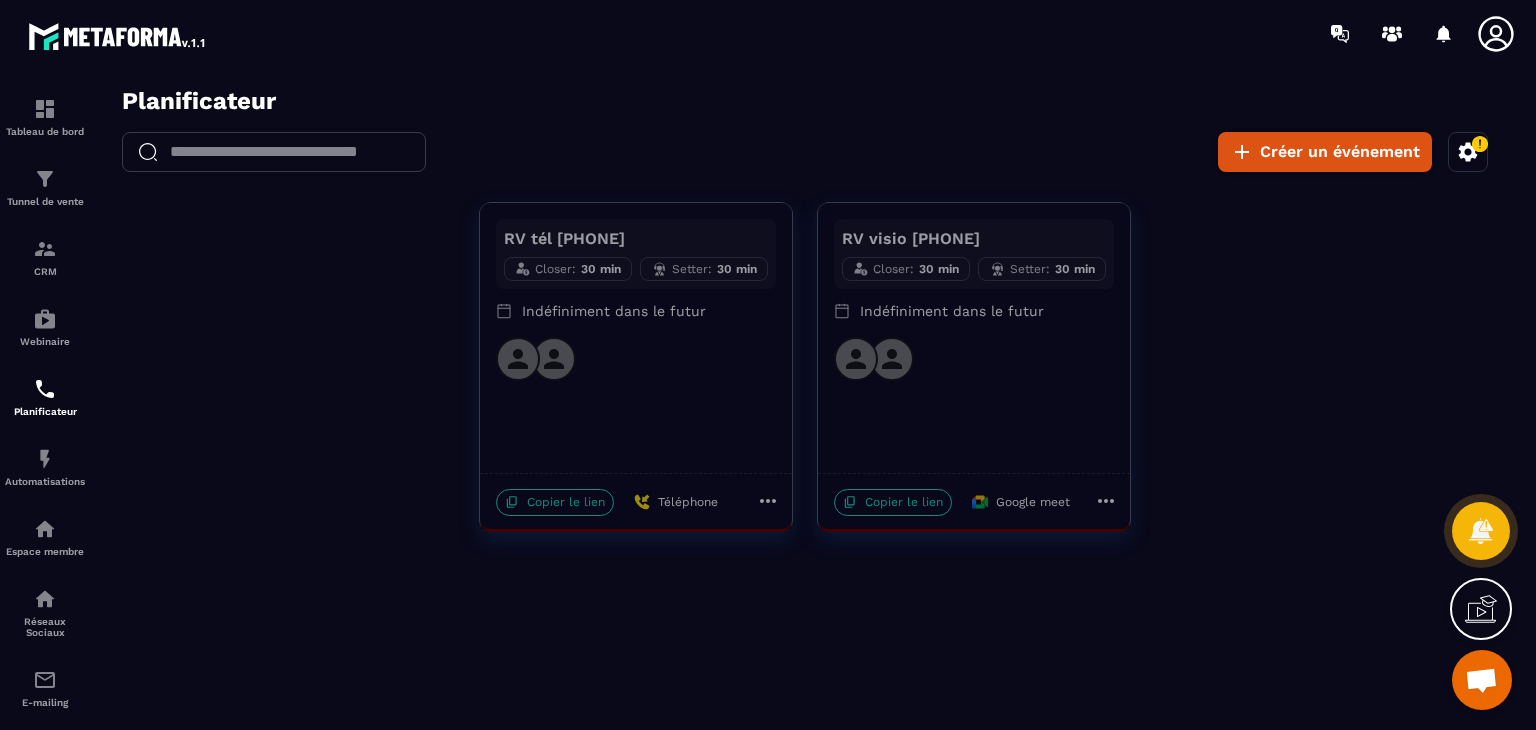 click 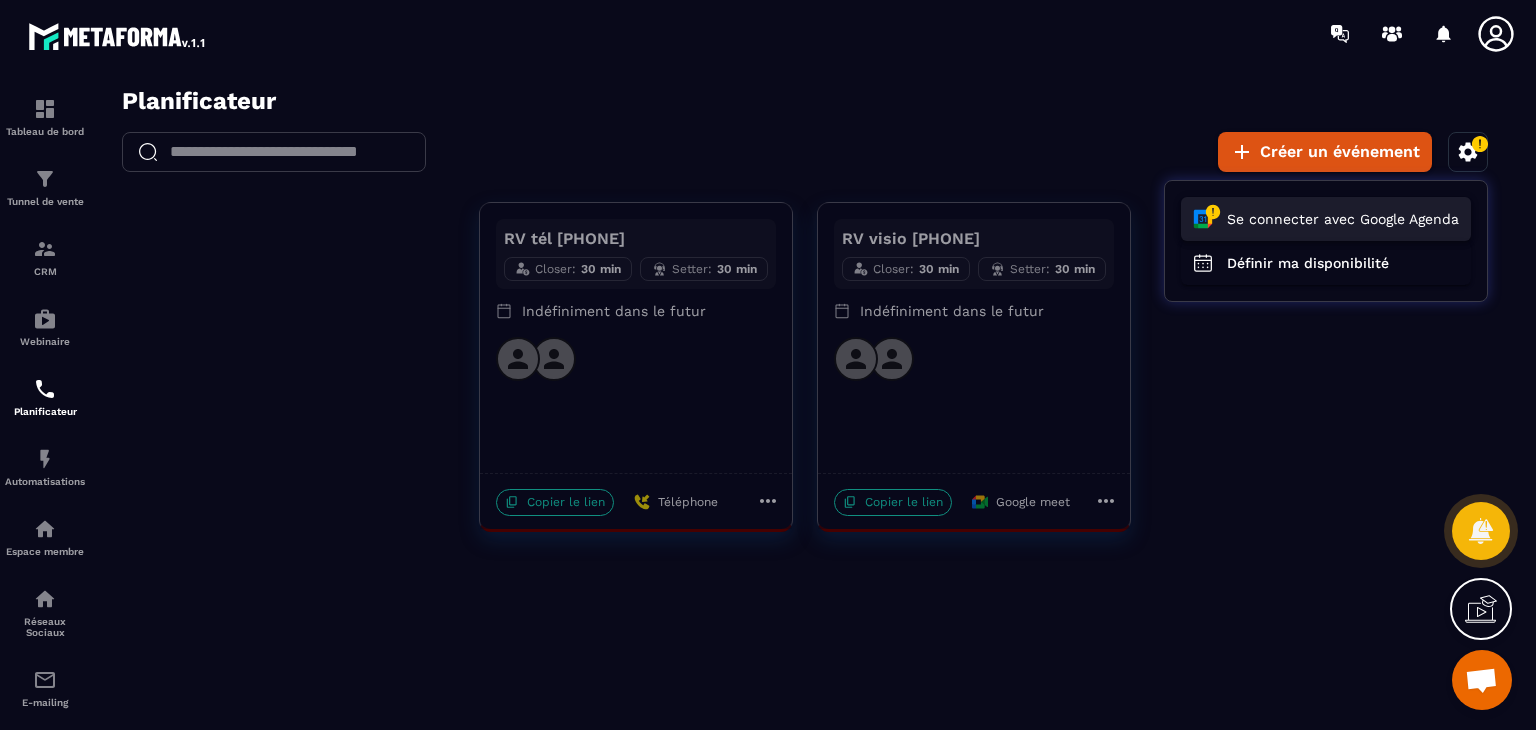 click on "Se connecter avec Google Agenda" at bounding box center (1326, 219) 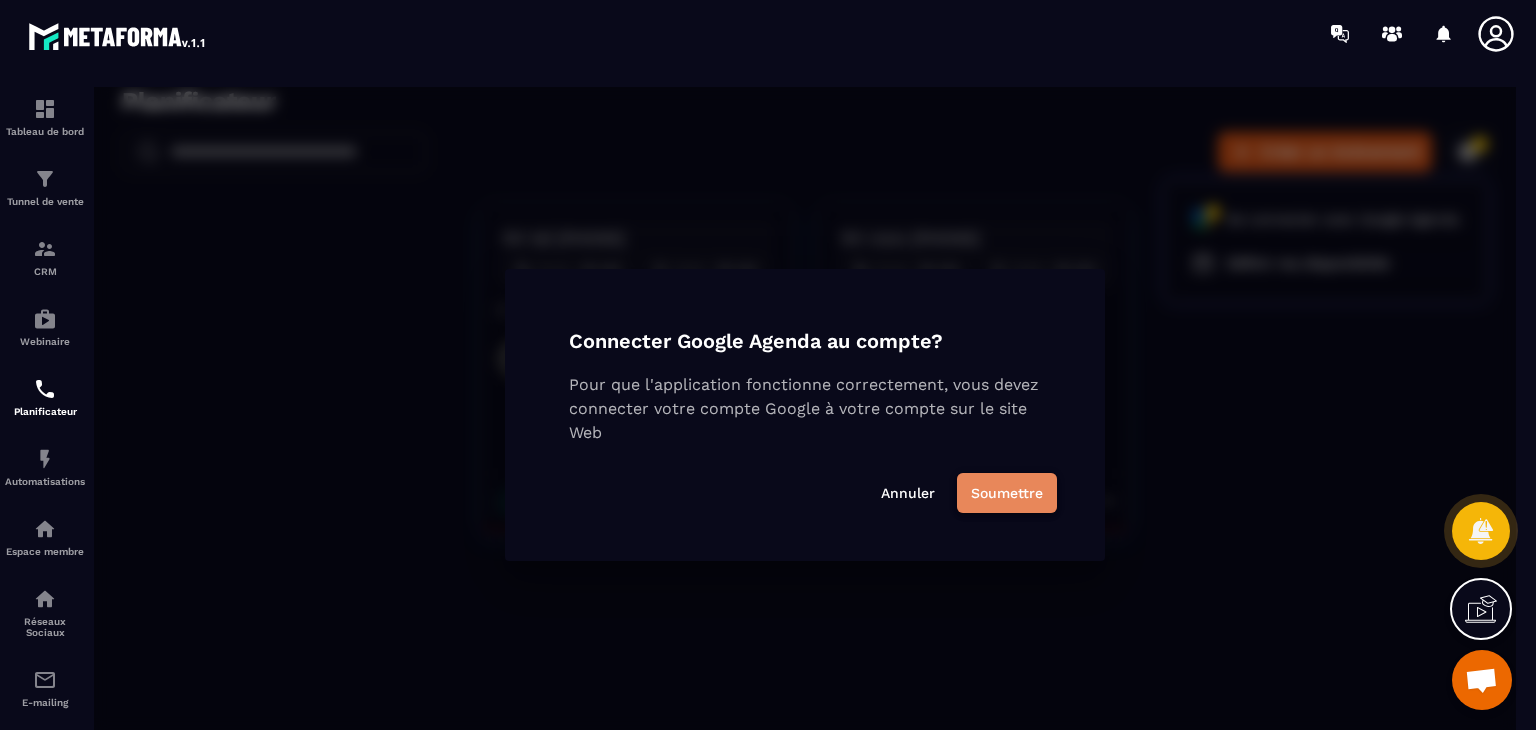 click on "Soumettre" at bounding box center (1007, 493) 